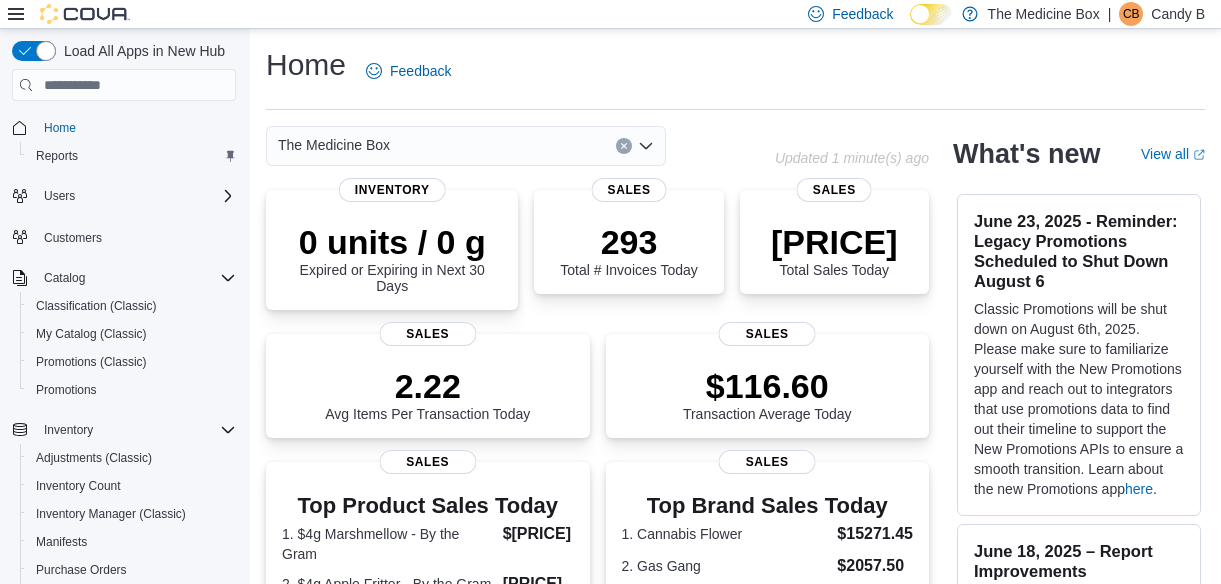 scroll, scrollTop: 0, scrollLeft: 0, axis: both 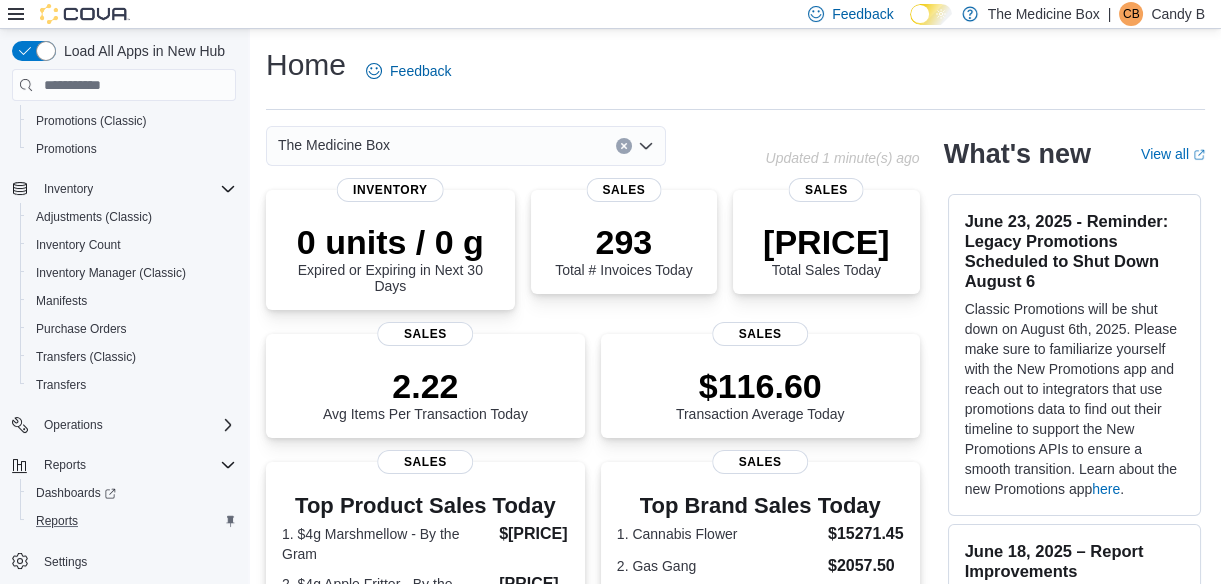 click on "Reports" at bounding box center (132, 521) 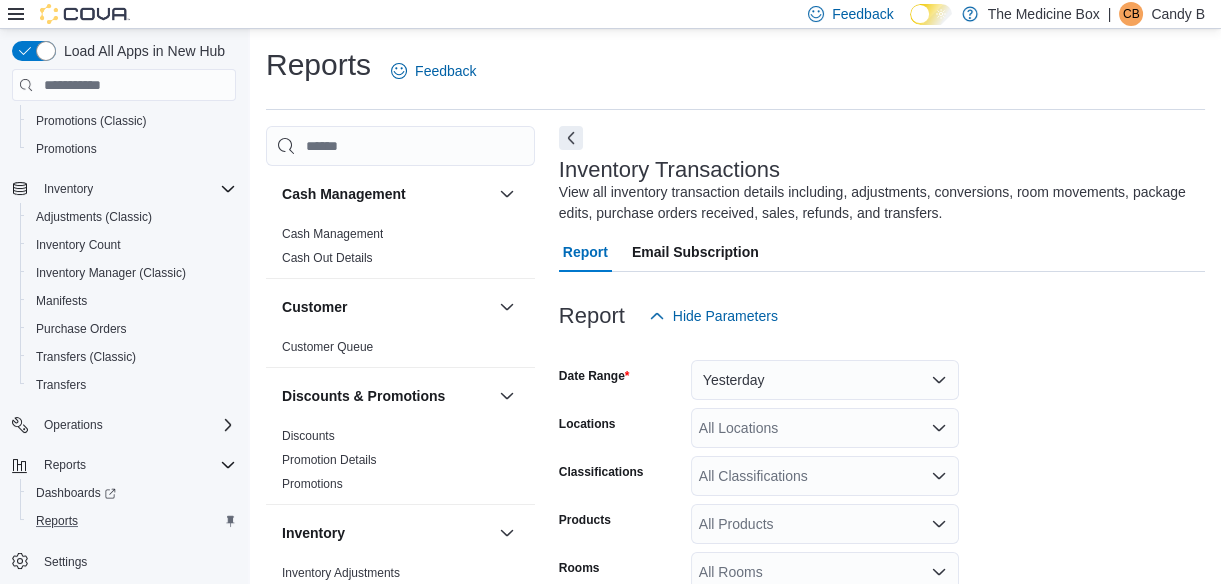 scroll, scrollTop: 61, scrollLeft: 0, axis: vertical 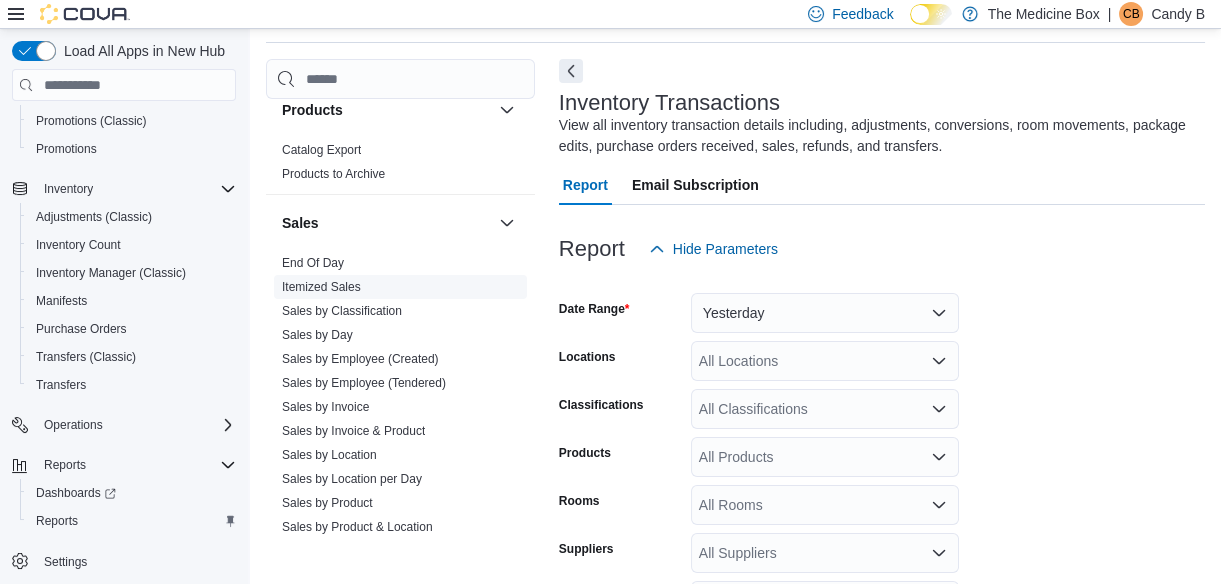 drag, startPoint x: 350, startPoint y: 306, endPoint x: 360, endPoint y: 320, distance: 17.20465 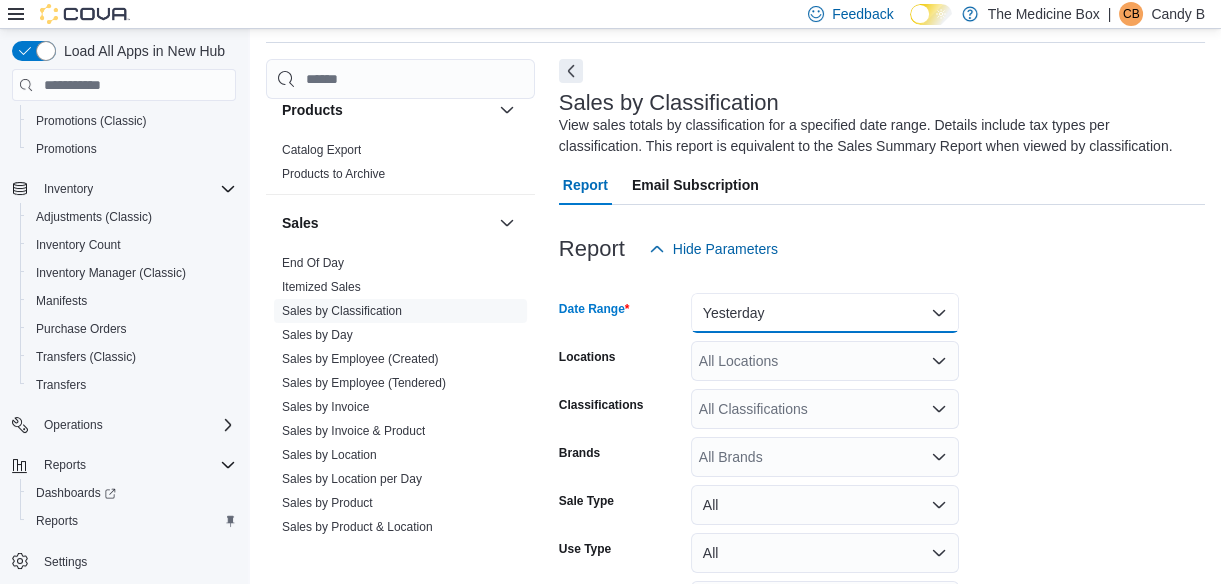 click on "Yesterday" at bounding box center (825, 313) 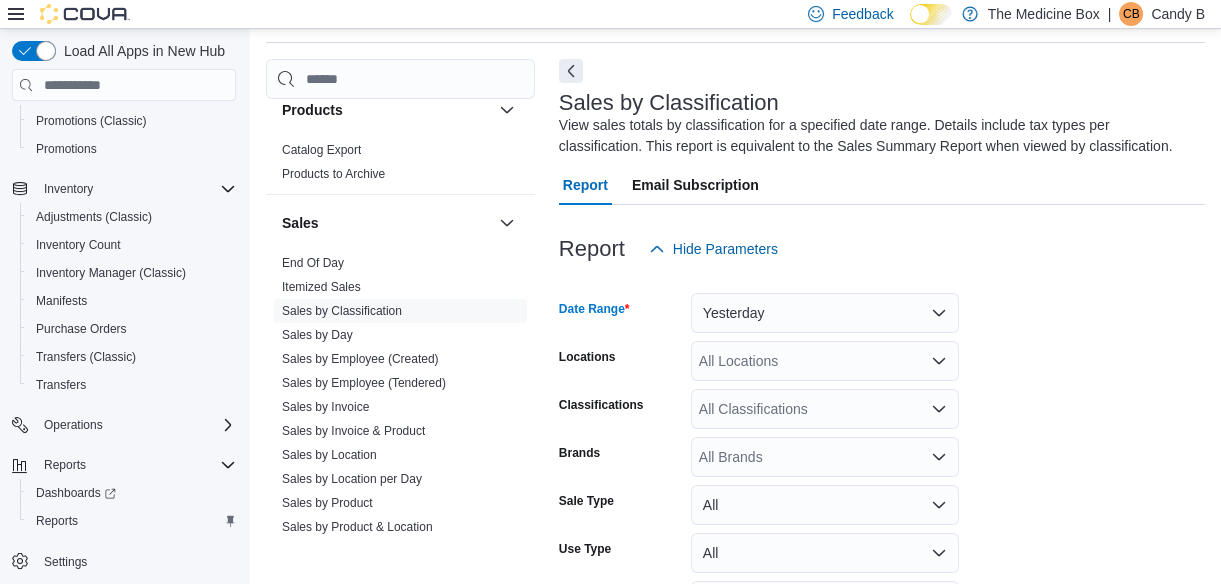 scroll, scrollTop: 60, scrollLeft: 0, axis: vertical 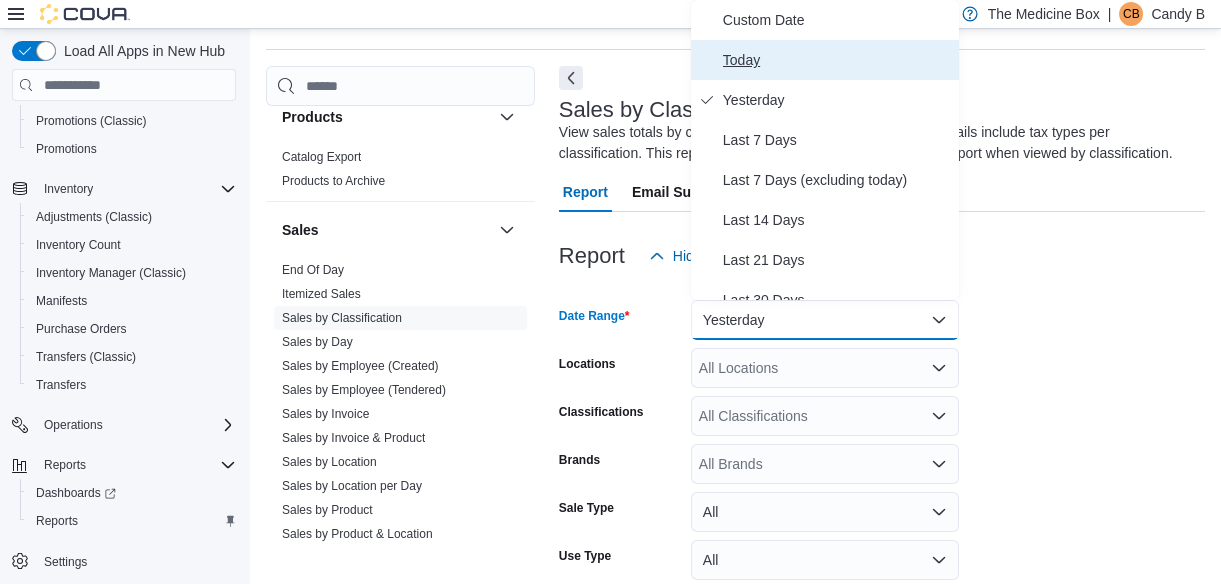 click on "Today" at bounding box center [837, 60] 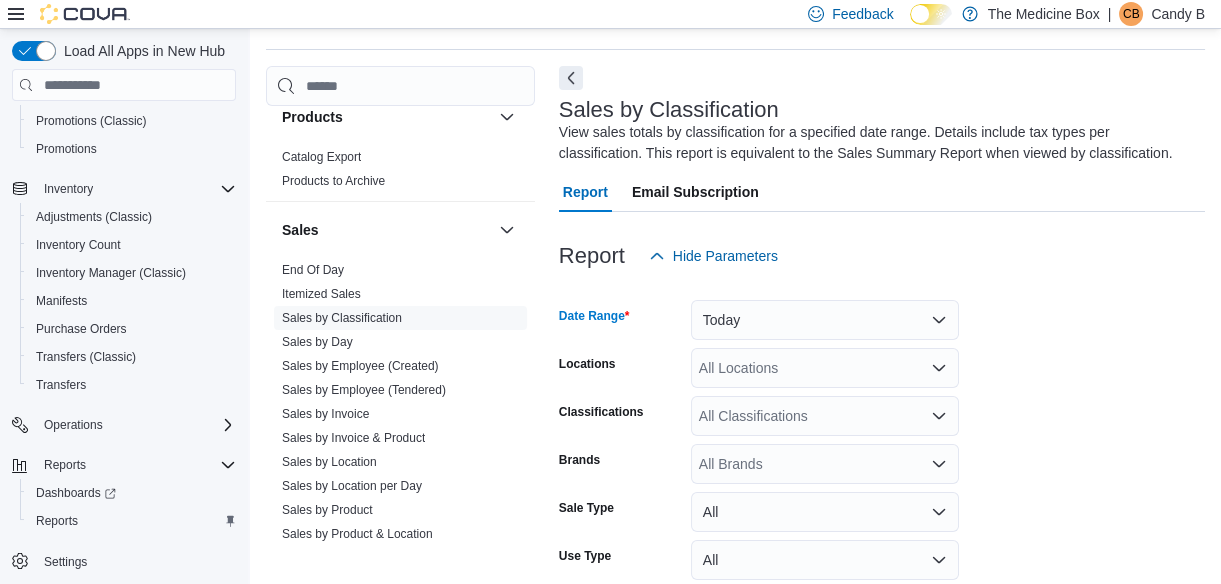 click on "All Locations" at bounding box center (825, 368) 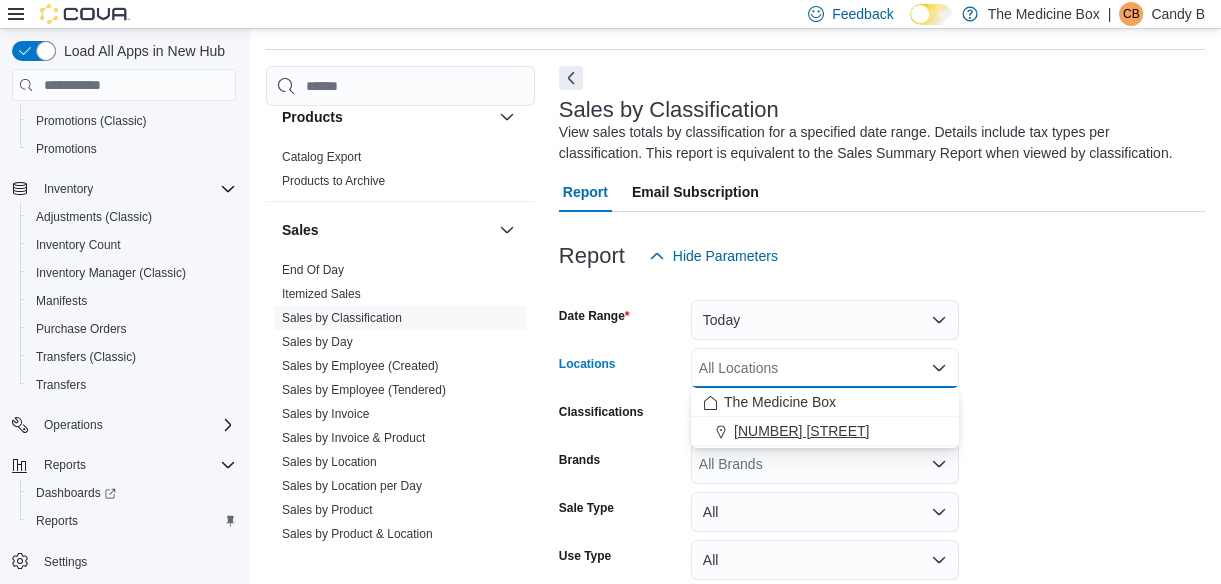 click on "[NUMBER] [STREET]" at bounding box center (801, 431) 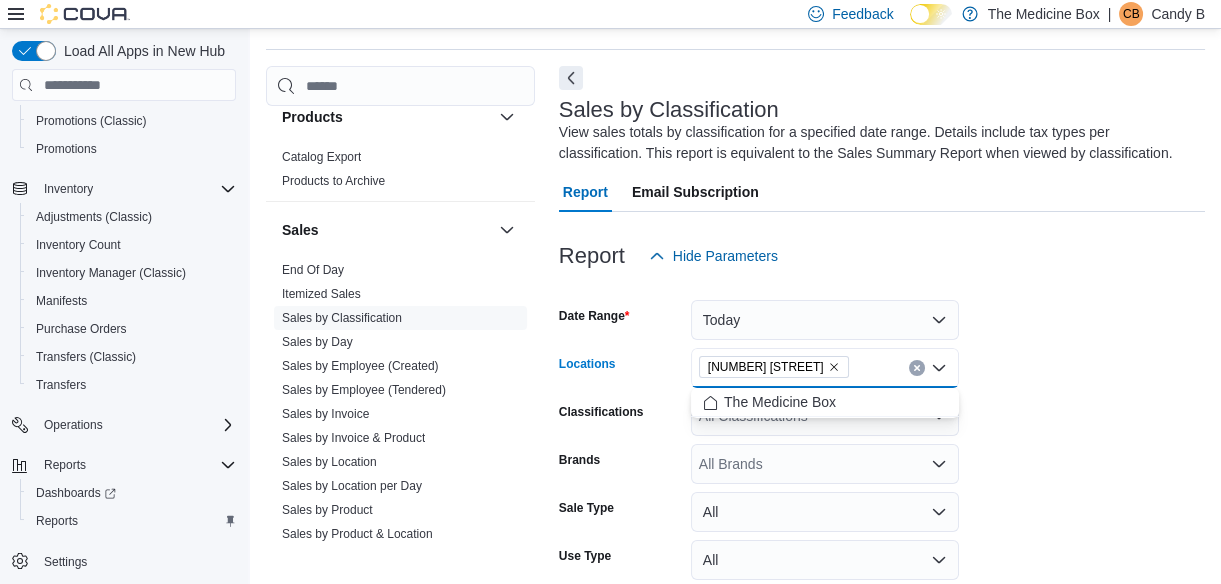 click on "Date Range Today Locations [NUMBER] [STREET] Combo box. Selected. [NUMBER] [STREET]. Press Backspace to delete 433 St-Michel Street. Combo box input. All Locations. Type some text or, to display a list of choices, press Down Arrow. To exit the list of choices, press Escape. Classifications All Classifications Brands All Brands Sale Type All Use Type All Is Delivery All Export Run Report" at bounding box center (882, 480) 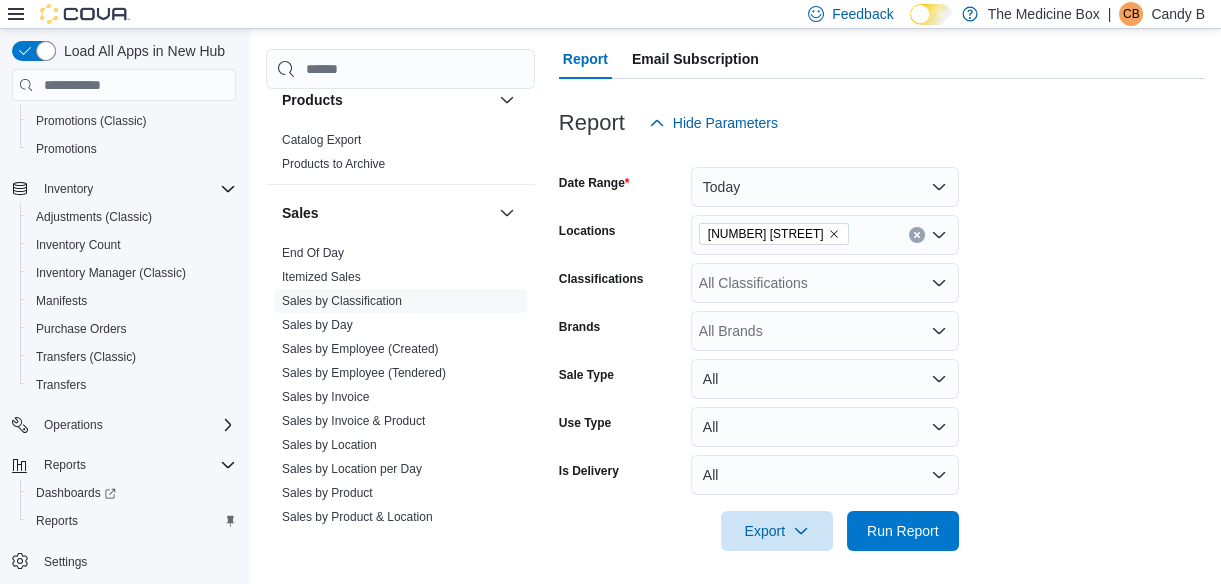 scroll, scrollTop: 200, scrollLeft: 0, axis: vertical 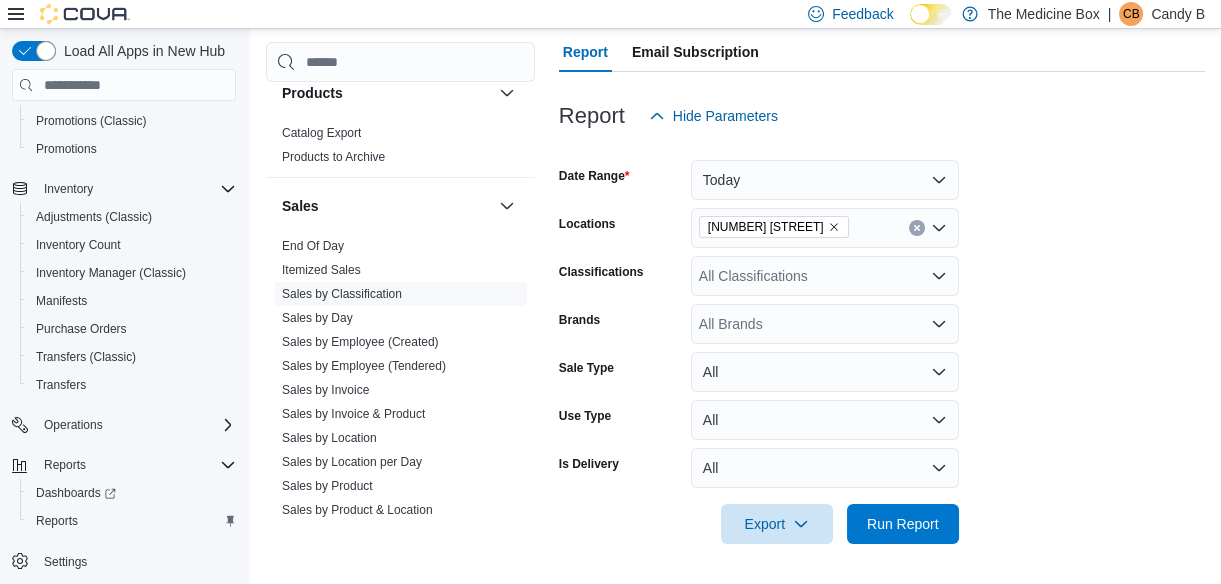 click on "All Classifications" at bounding box center [825, 276] 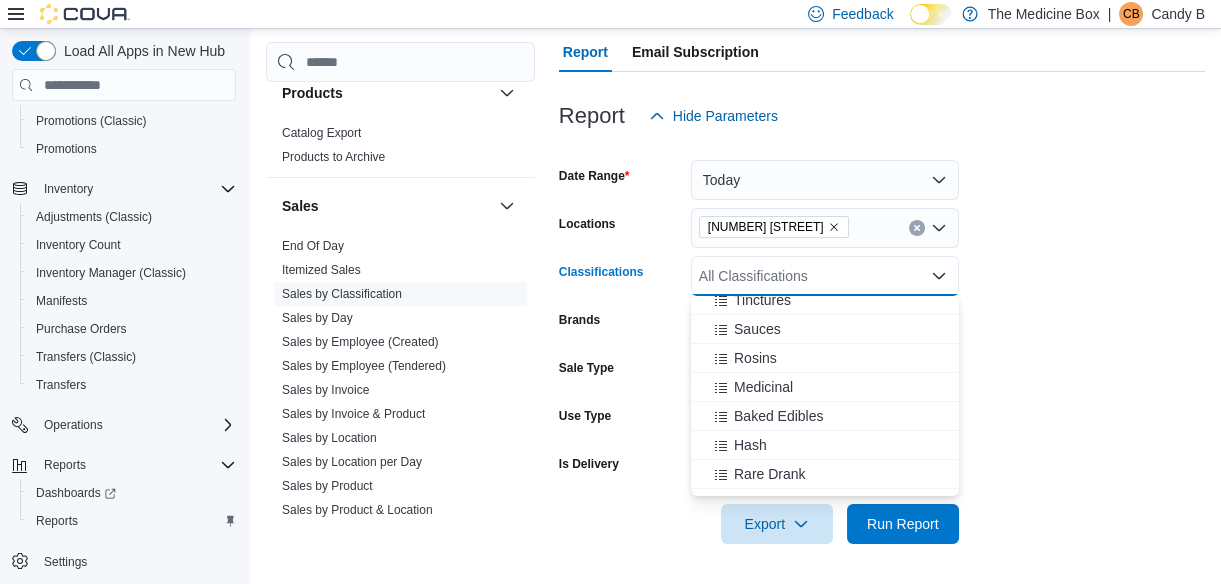 scroll, scrollTop: 1000, scrollLeft: 0, axis: vertical 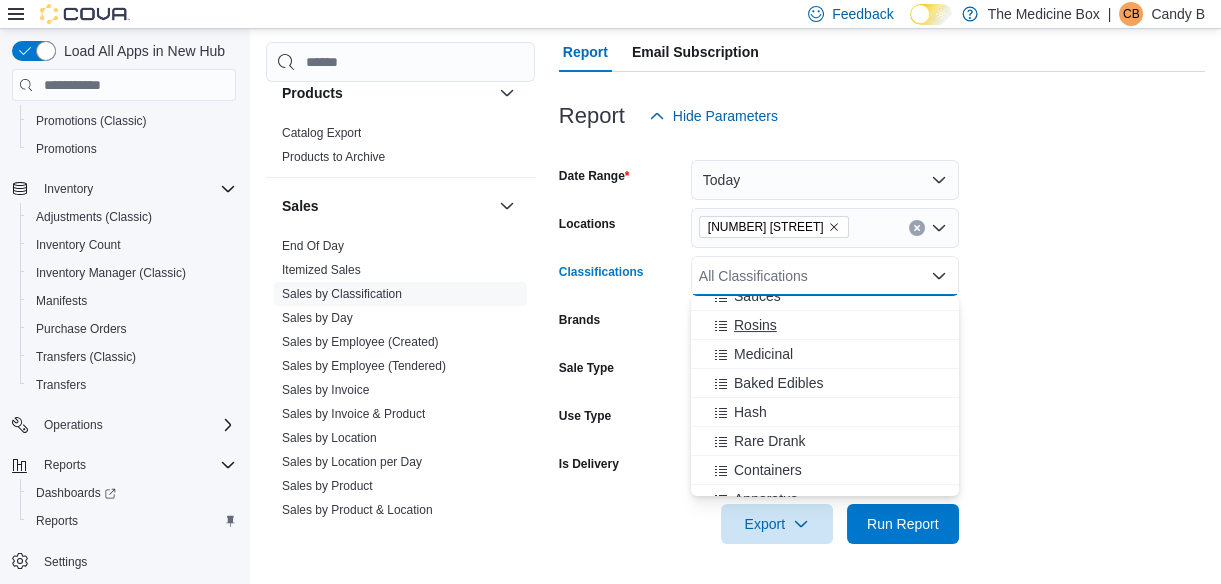 click on "Rosins" at bounding box center (755, 325) 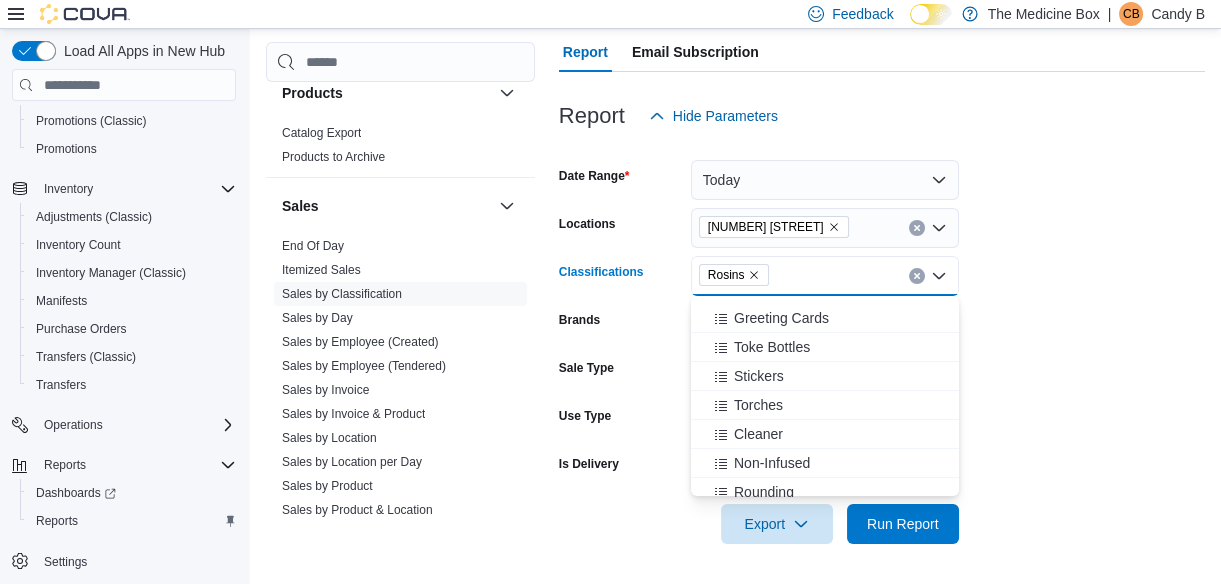 scroll, scrollTop: 1250, scrollLeft: 0, axis: vertical 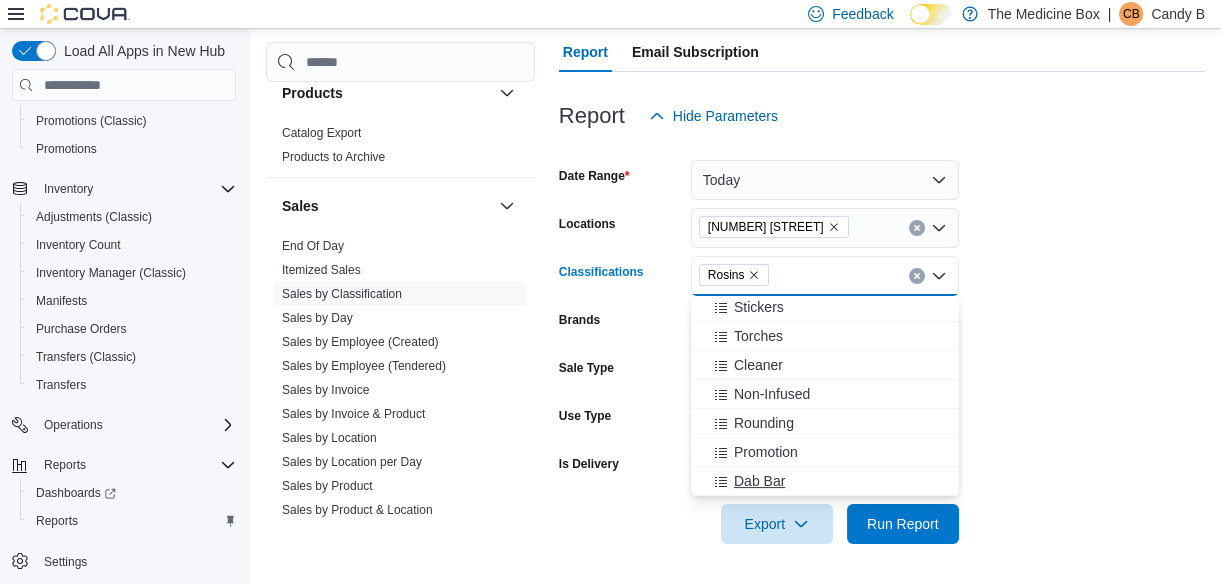 click on "Dab Bar" at bounding box center [825, 481] 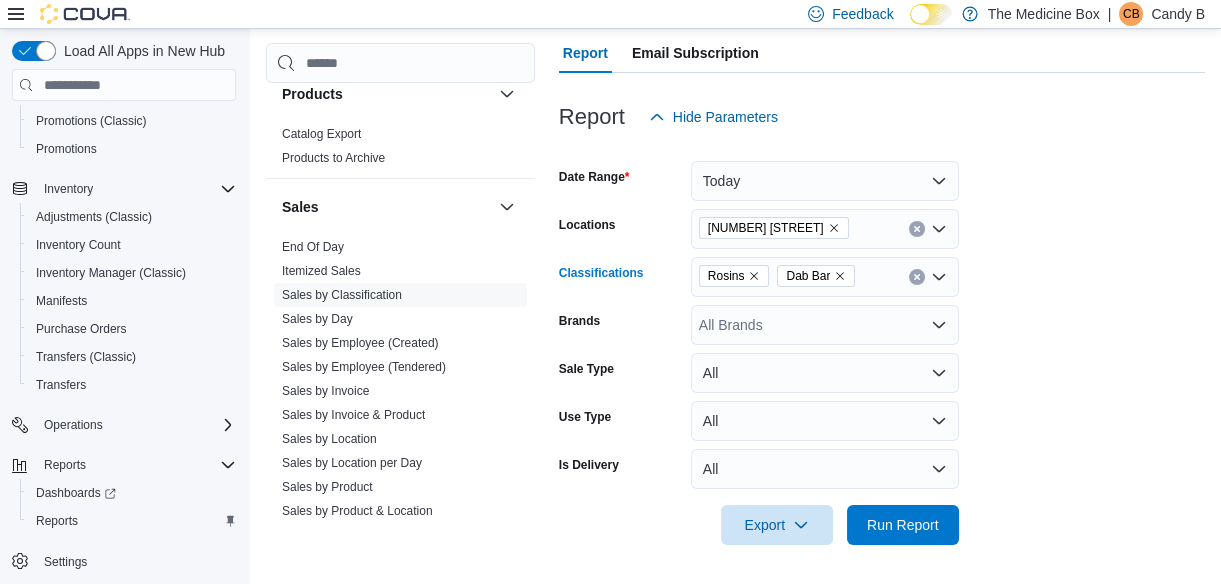 scroll, scrollTop: 200, scrollLeft: 0, axis: vertical 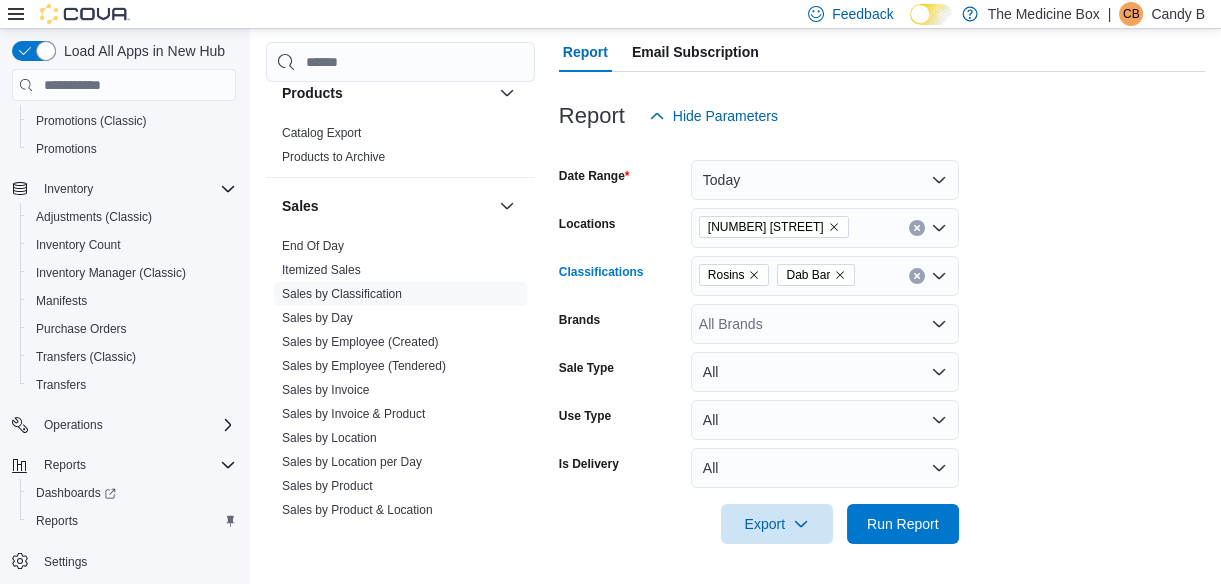 click on "Rosins Dab Bar Combo box. Selected. Rosins, Dab Bar. Press Backspace to delete Dab Bar. Combo box input. All Classifications. Type some text or, to display a list of choices, press Down Arrow. To exit the list of choices, press Escape." at bounding box center [825, 276] 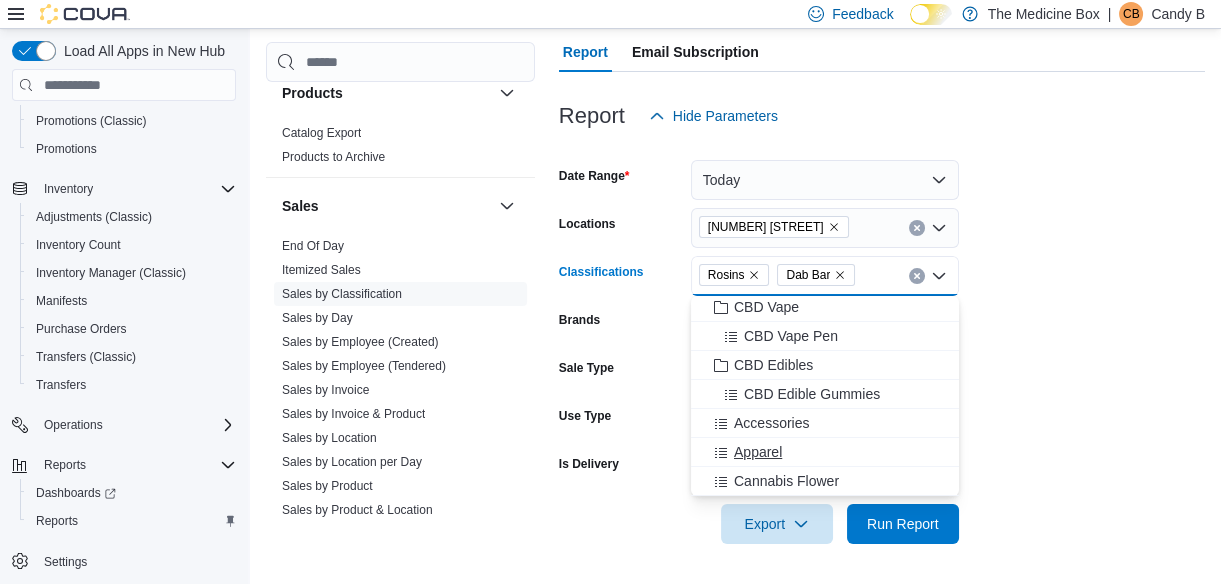 scroll, scrollTop: 181, scrollLeft: 0, axis: vertical 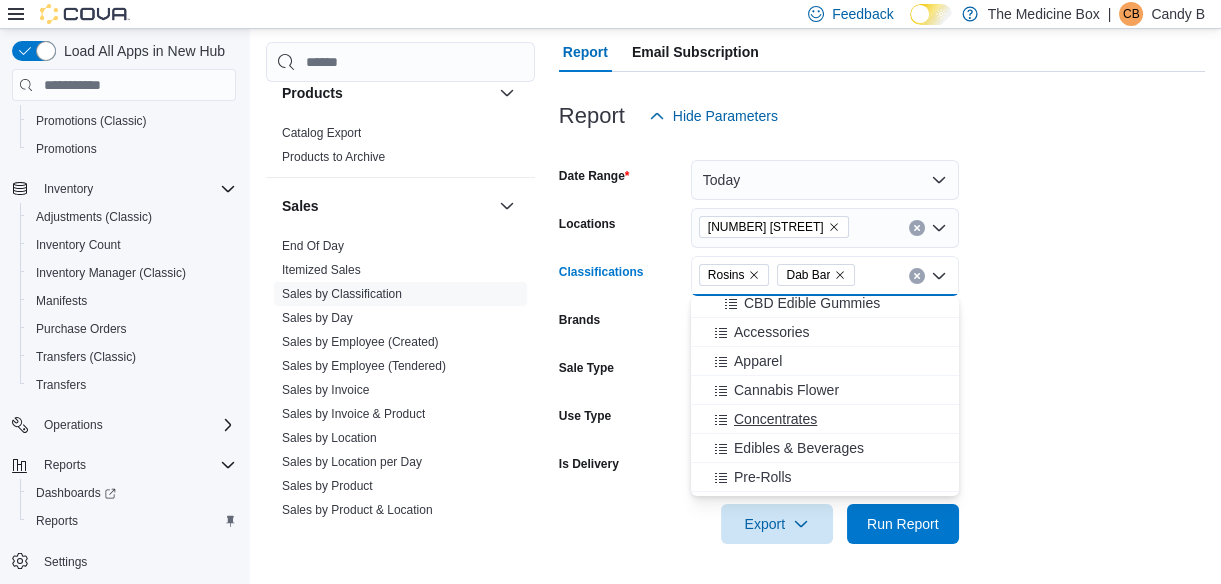 click on "Concentrates" at bounding box center [775, 419] 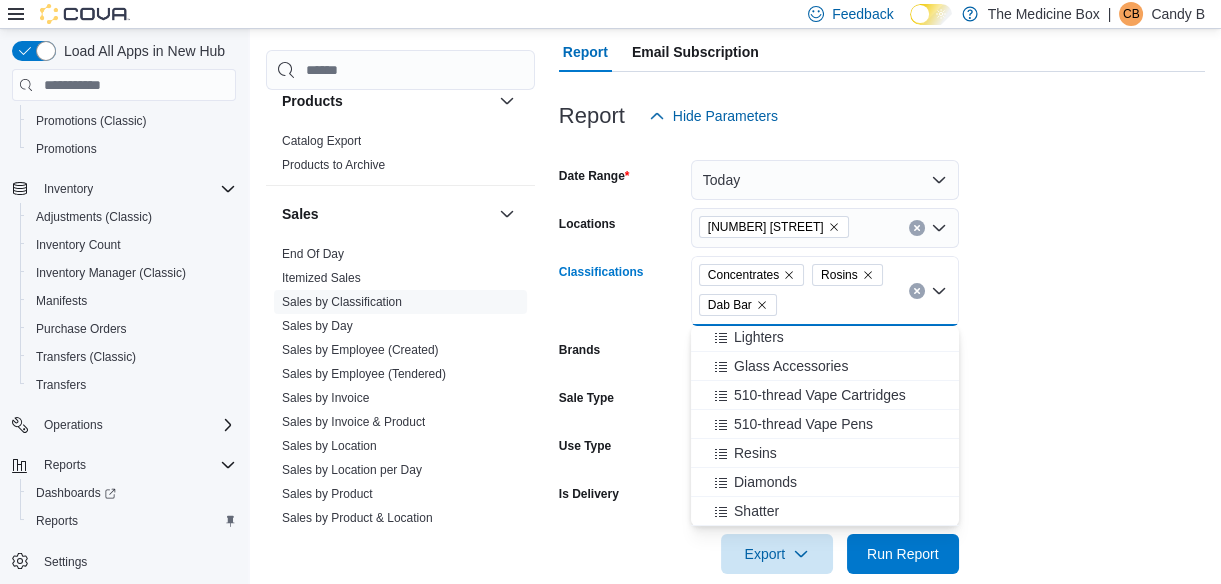scroll, scrollTop: 727, scrollLeft: 0, axis: vertical 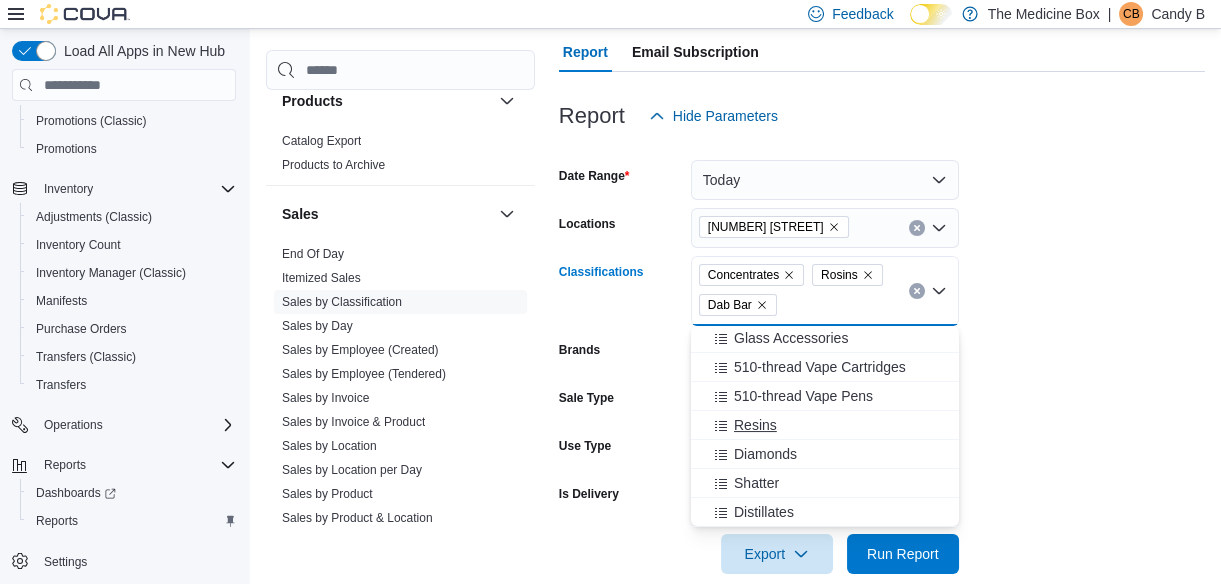 click on "Resins" at bounding box center [825, 425] 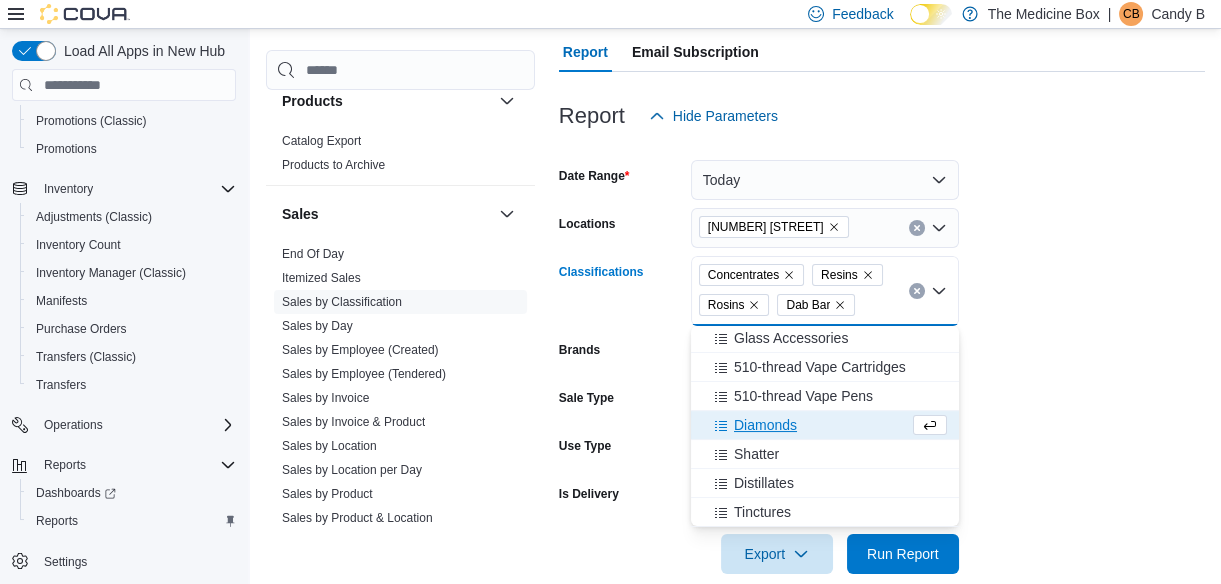 click on "Diamonds" at bounding box center [765, 425] 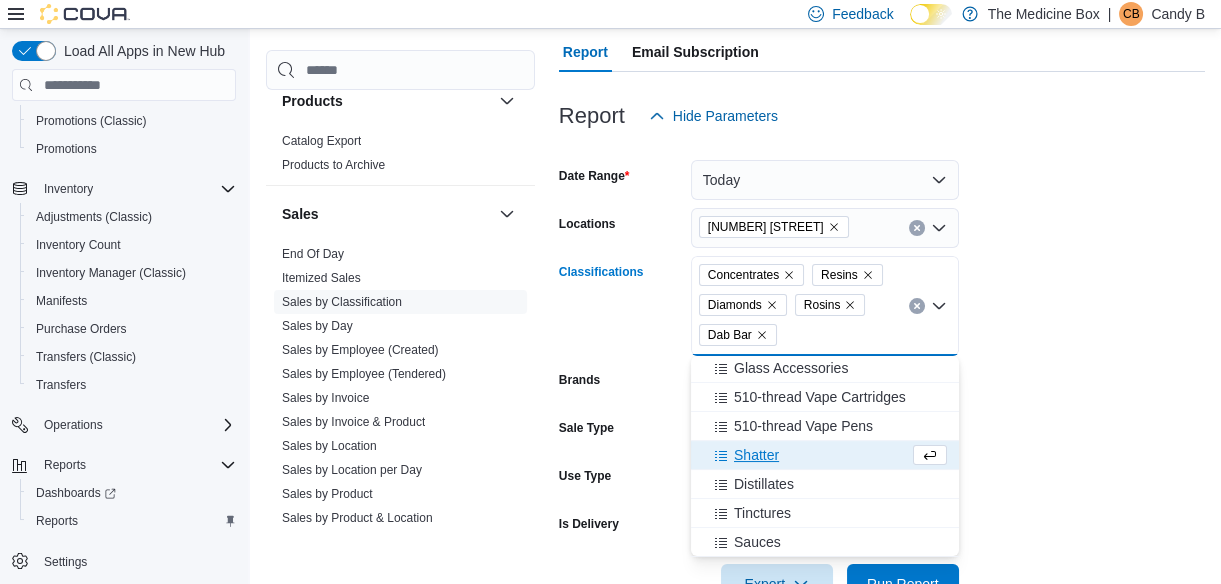 click on "Shatter" at bounding box center (806, 455) 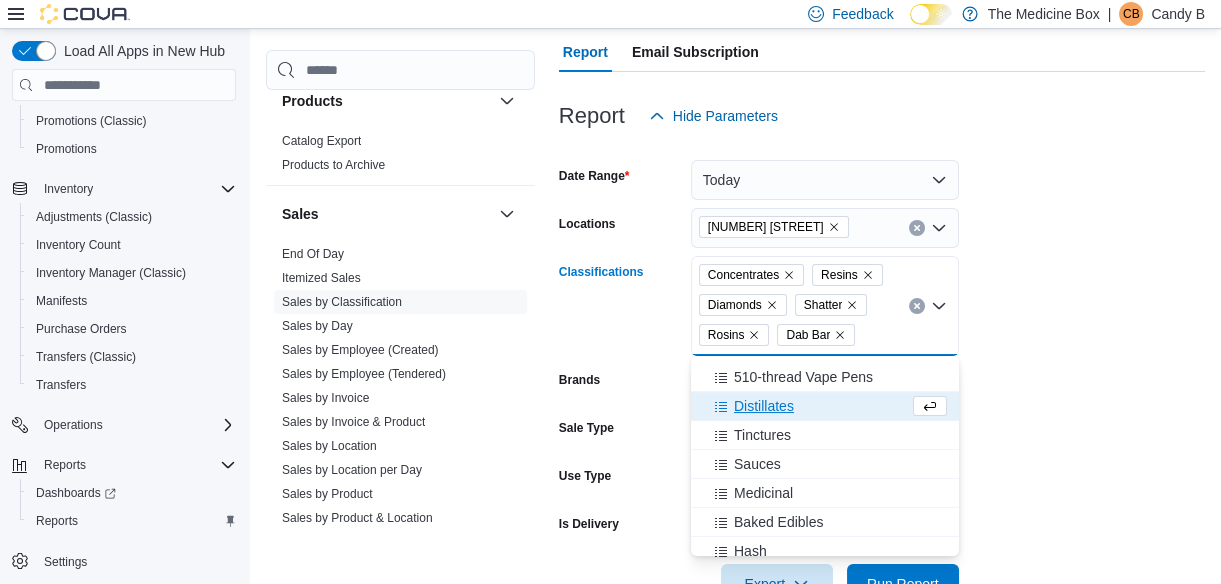 scroll, scrollTop: 818, scrollLeft: 0, axis: vertical 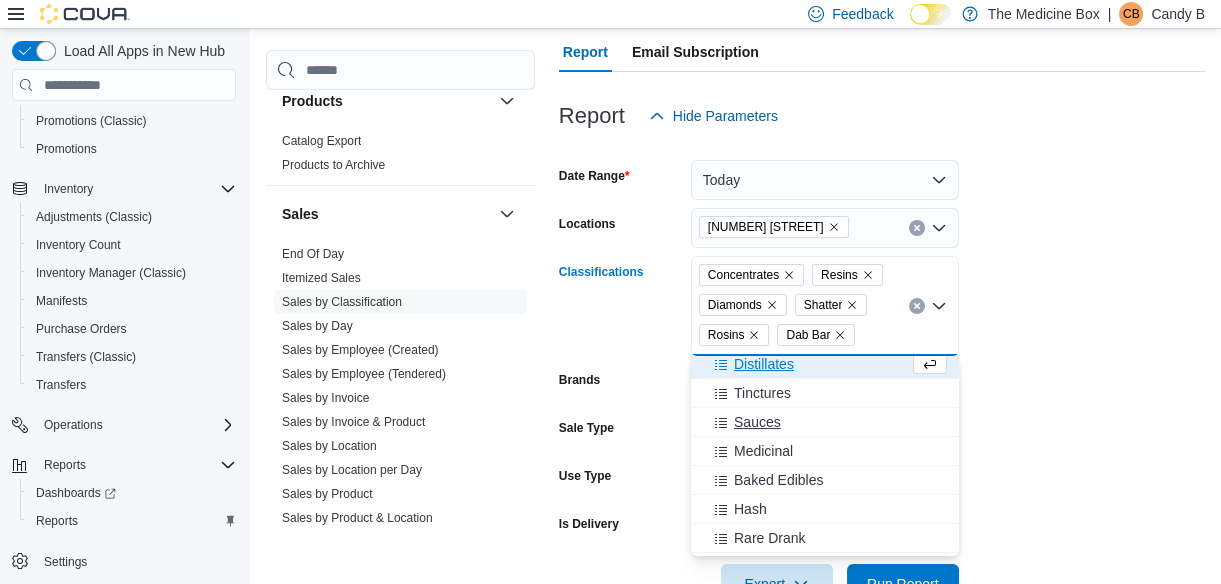 click on "Sauces" at bounding box center [757, 422] 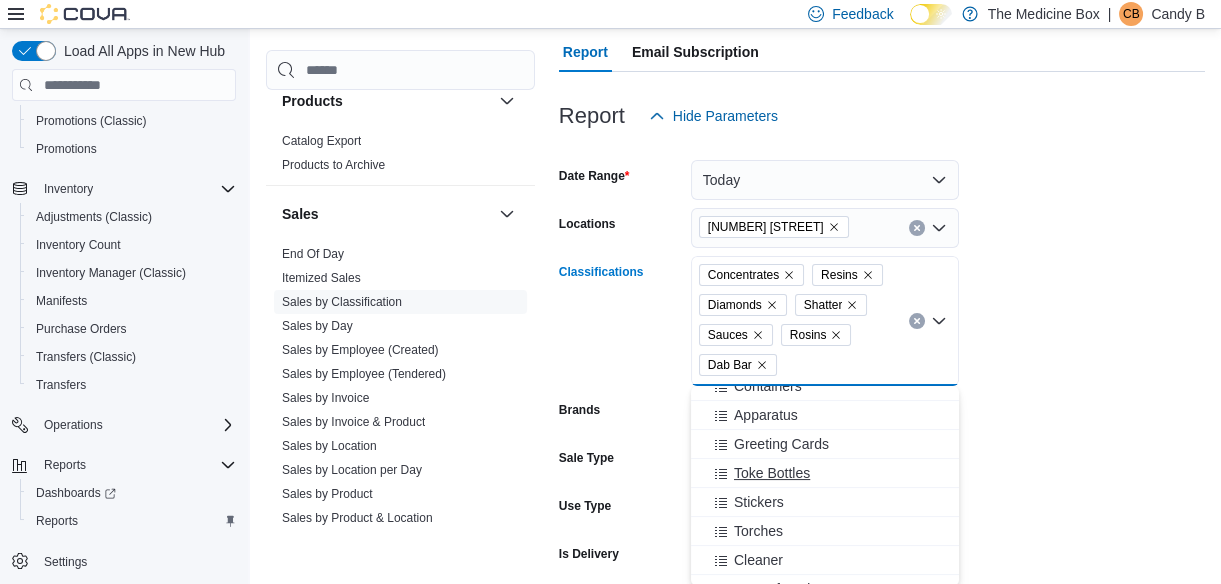 scroll, scrollTop: 1076, scrollLeft: 0, axis: vertical 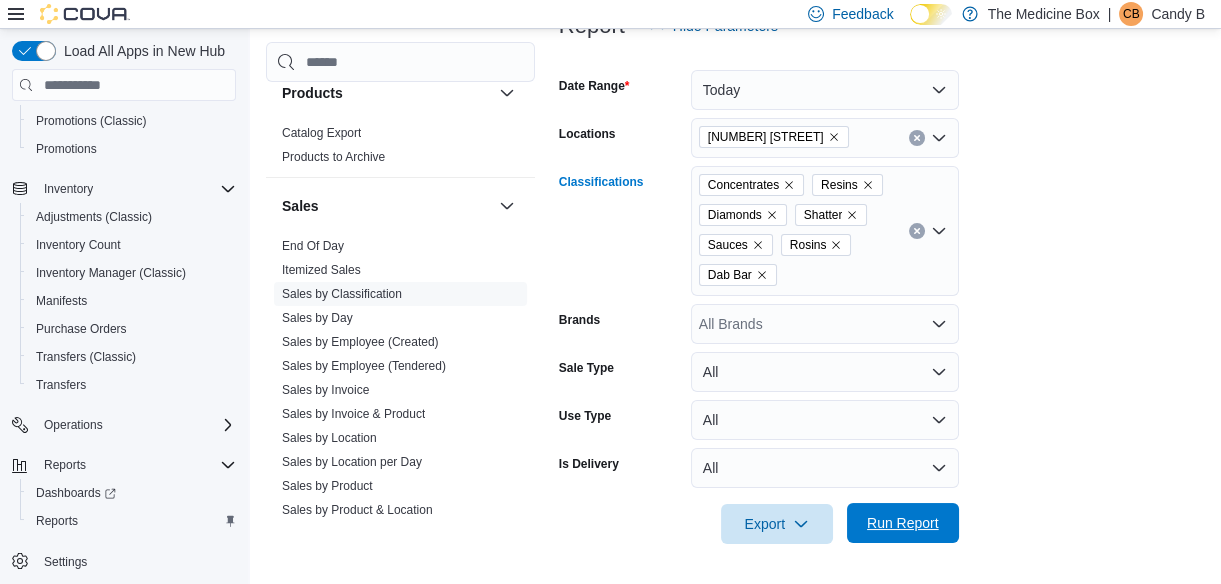 click on "Run Report" at bounding box center [903, 523] 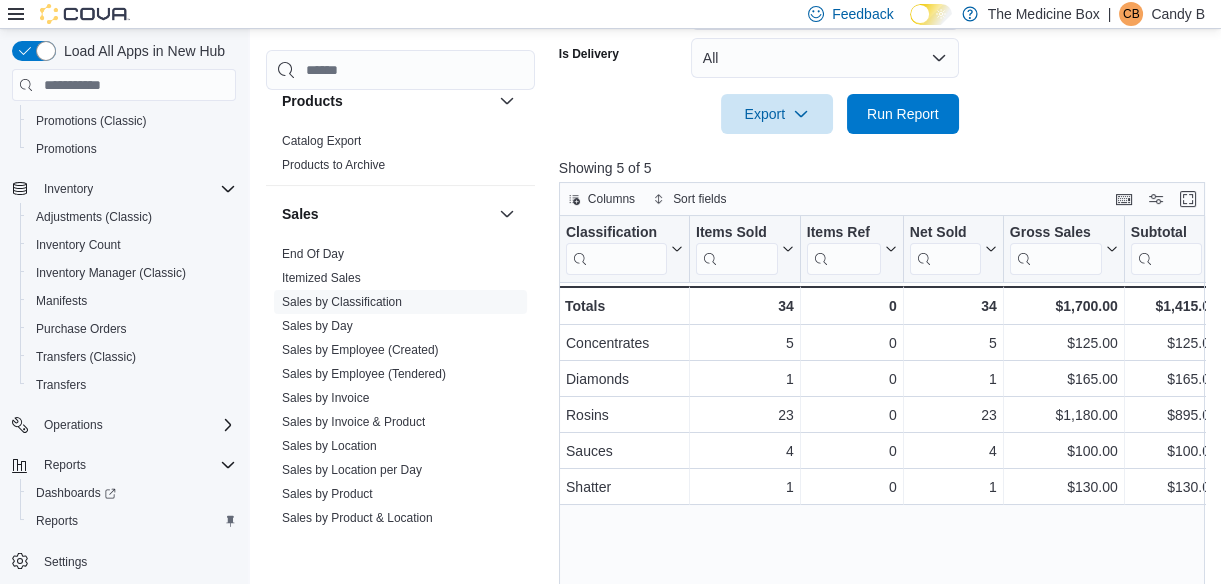 scroll, scrollTop: 744, scrollLeft: 0, axis: vertical 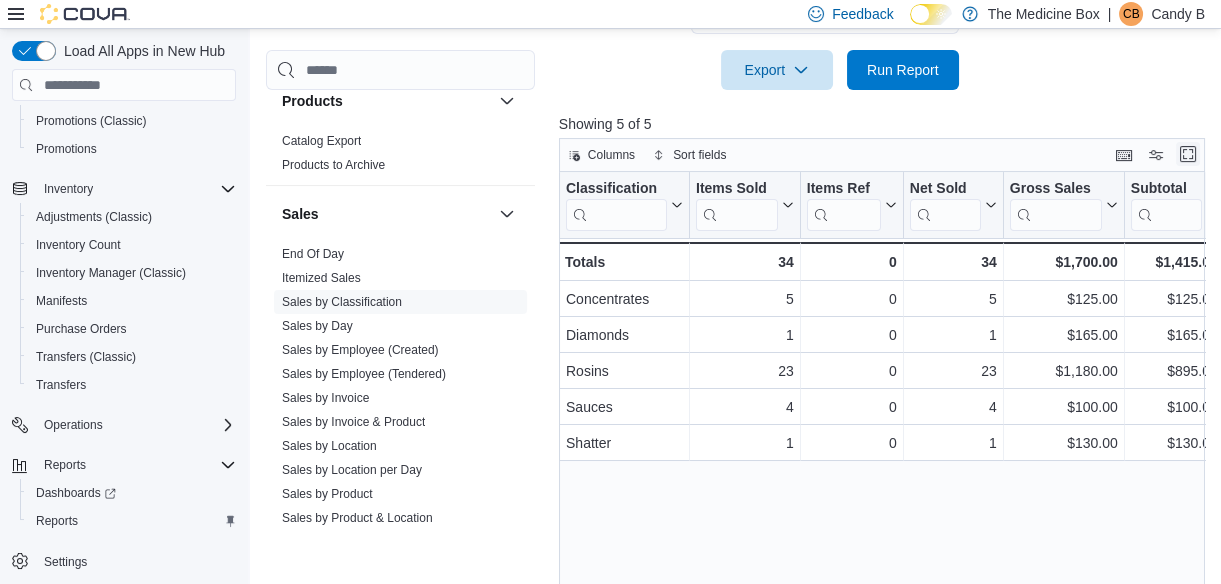 click at bounding box center (1188, 154) 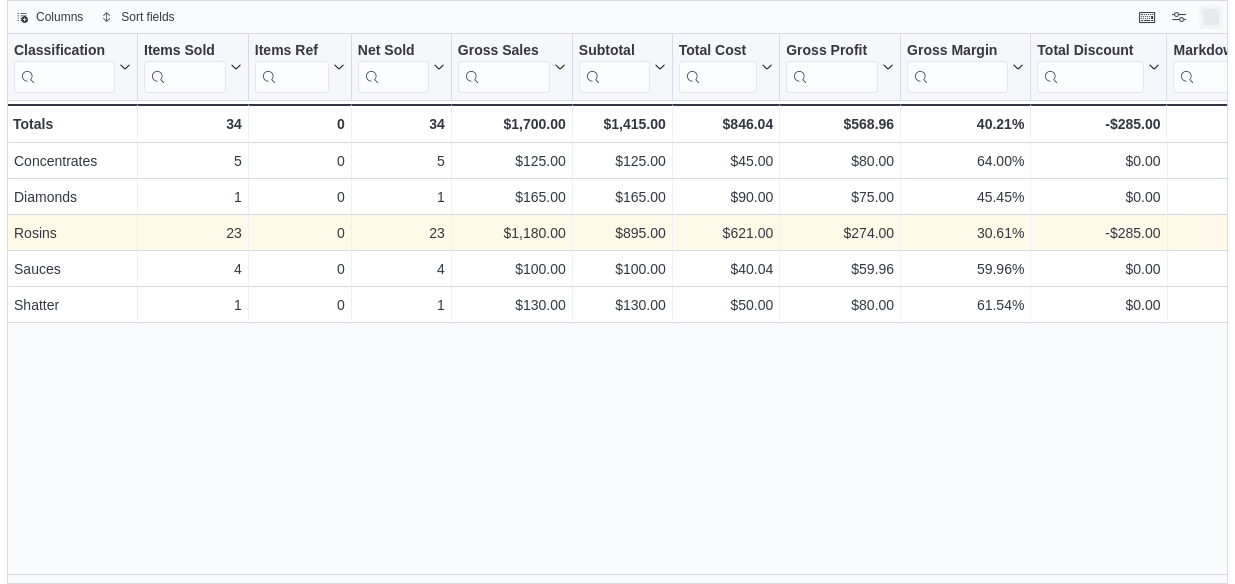 scroll, scrollTop: 0, scrollLeft: 0, axis: both 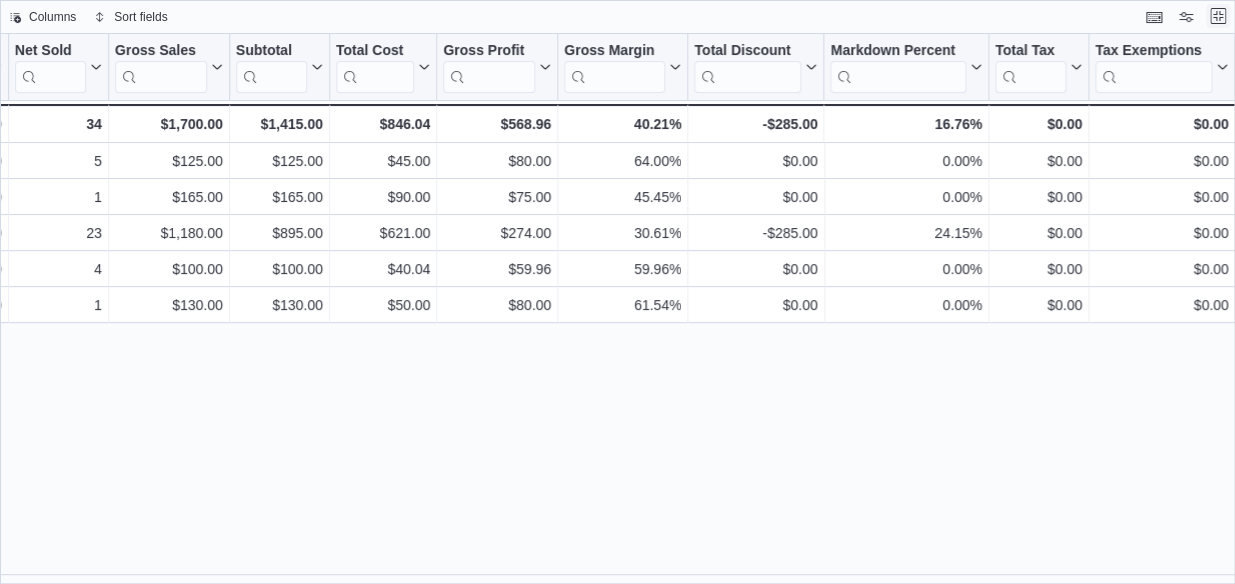 click at bounding box center (1218, 16) 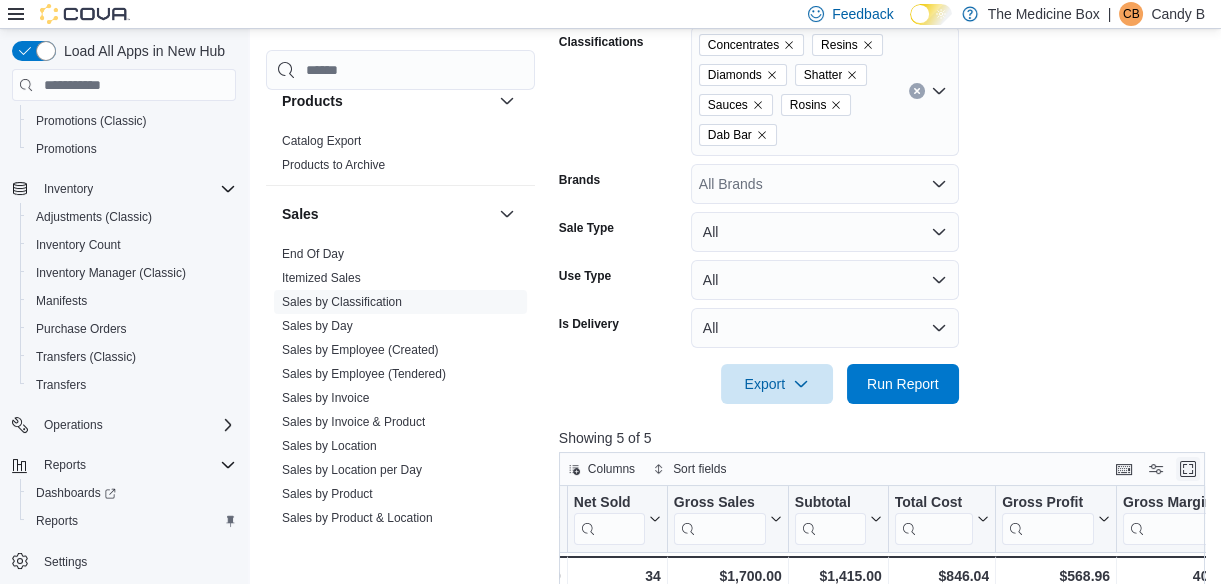 scroll, scrollTop: 181, scrollLeft: 0, axis: vertical 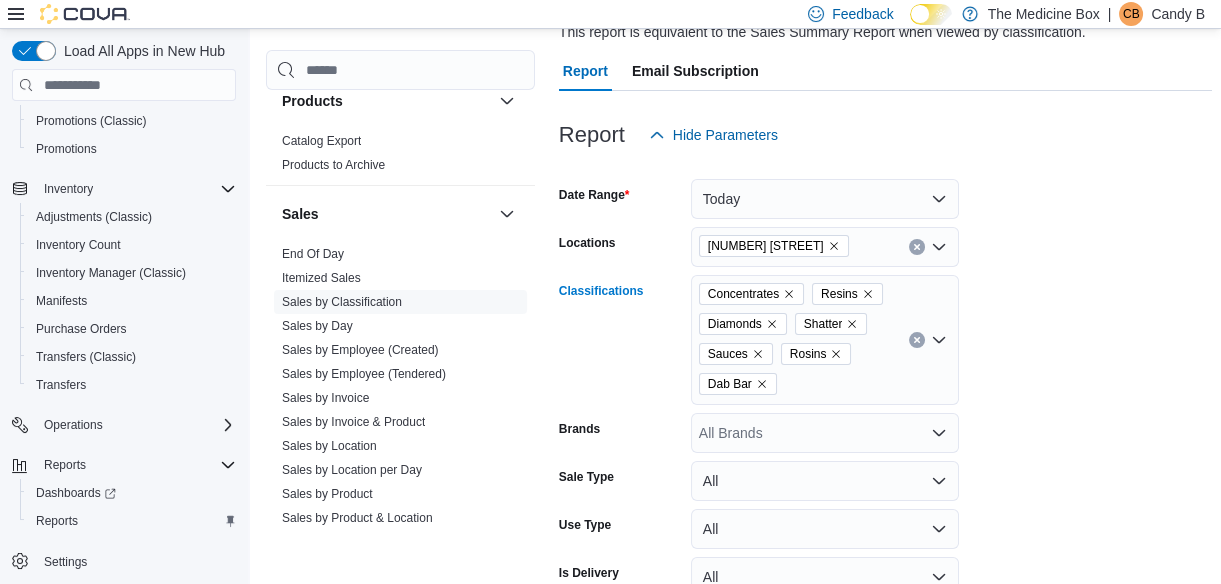 click 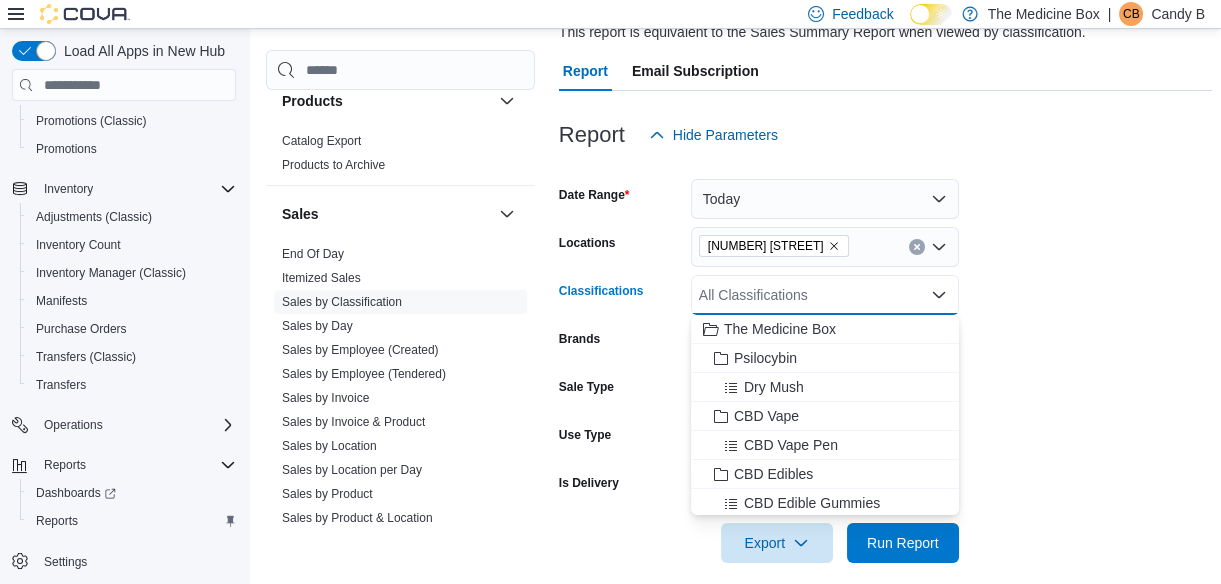 click on "Date Range Today Locations 433 St-Michel Street Classifications All Classifications Combo box. Selected. Combo box input. All Classifications. Type some text or, to display a list of choices, press Down Arrow. To exit the list of choices, press Escape. Brands All Brands Sale Type All Use Type All Is Delivery All Export  Run Report" at bounding box center [885, 359] 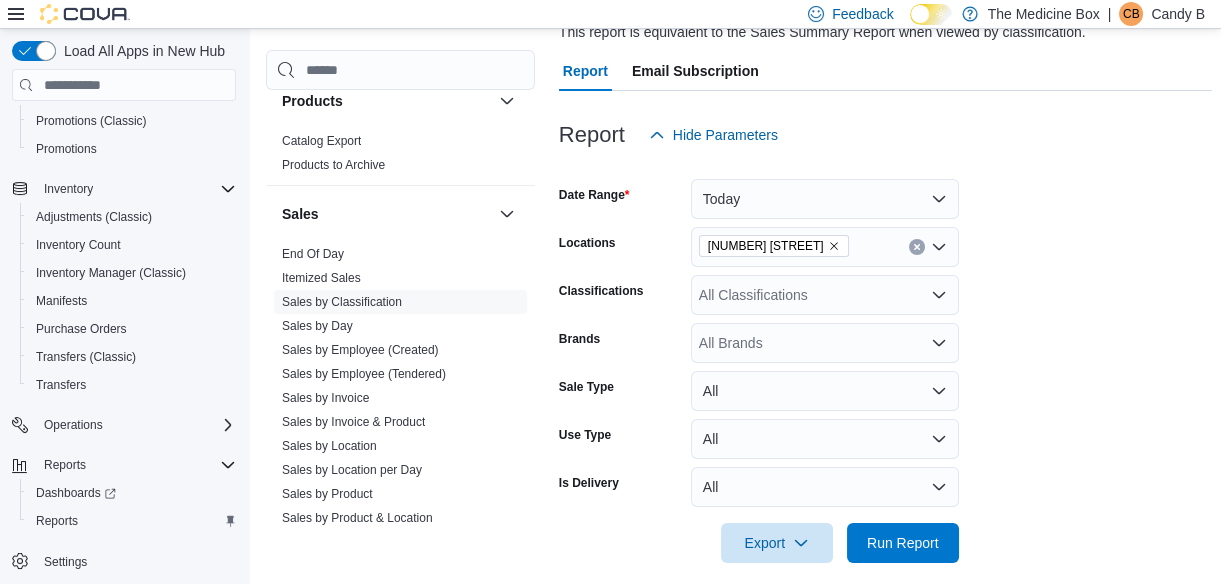 click on "All Classifications" at bounding box center (825, 295) 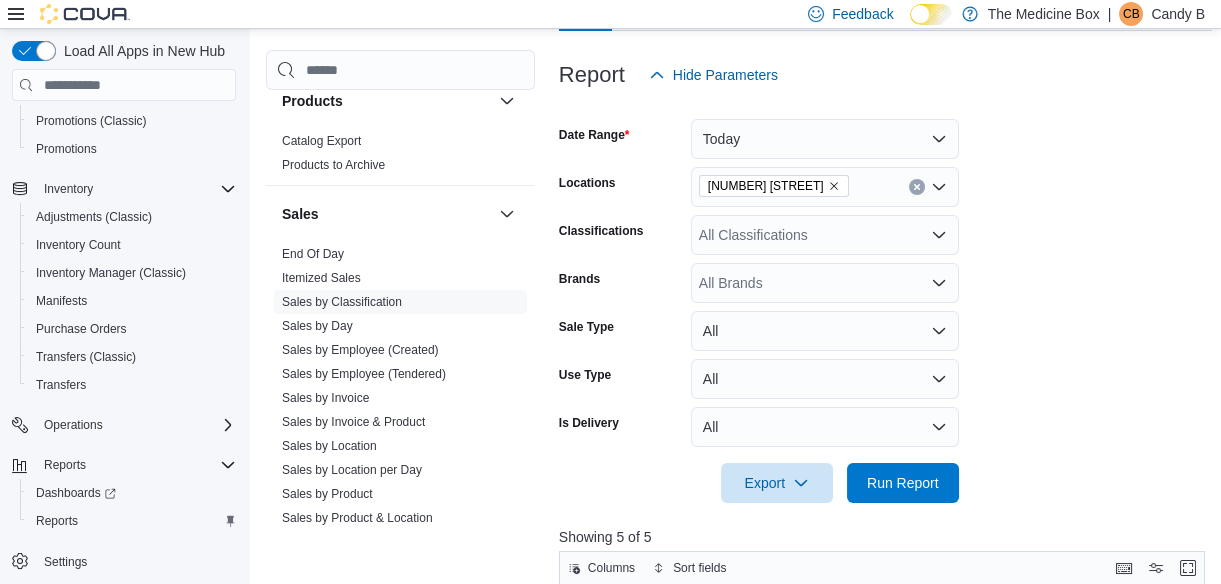 scroll, scrollTop: 272, scrollLeft: 0, axis: vertical 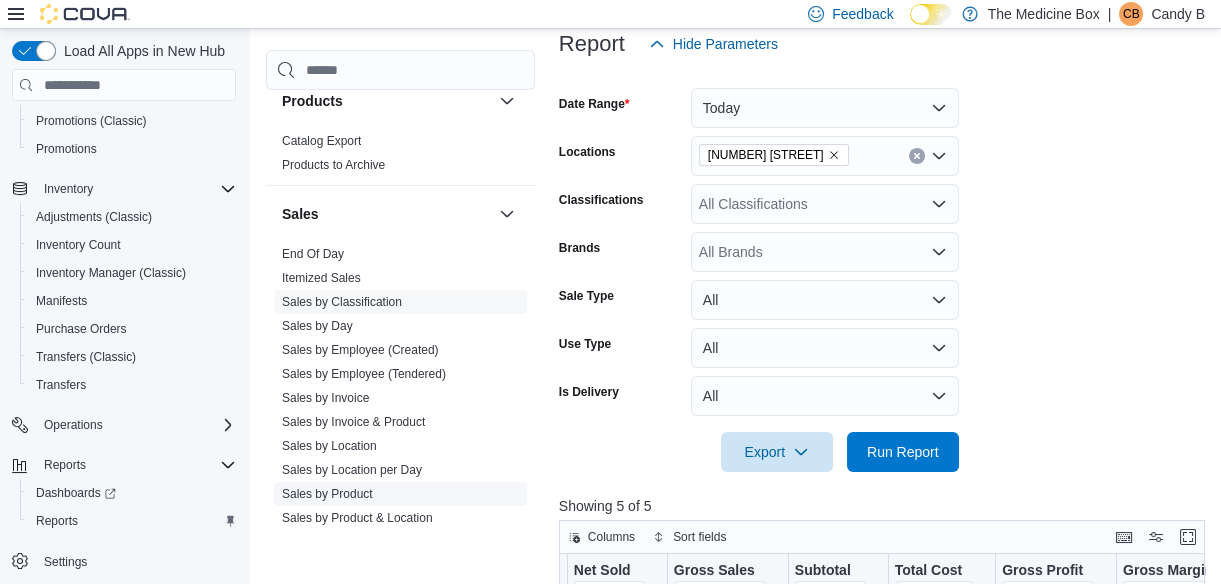 drag, startPoint x: 346, startPoint y: 484, endPoint x: 390, endPoint y: 492, distance: 44.72136 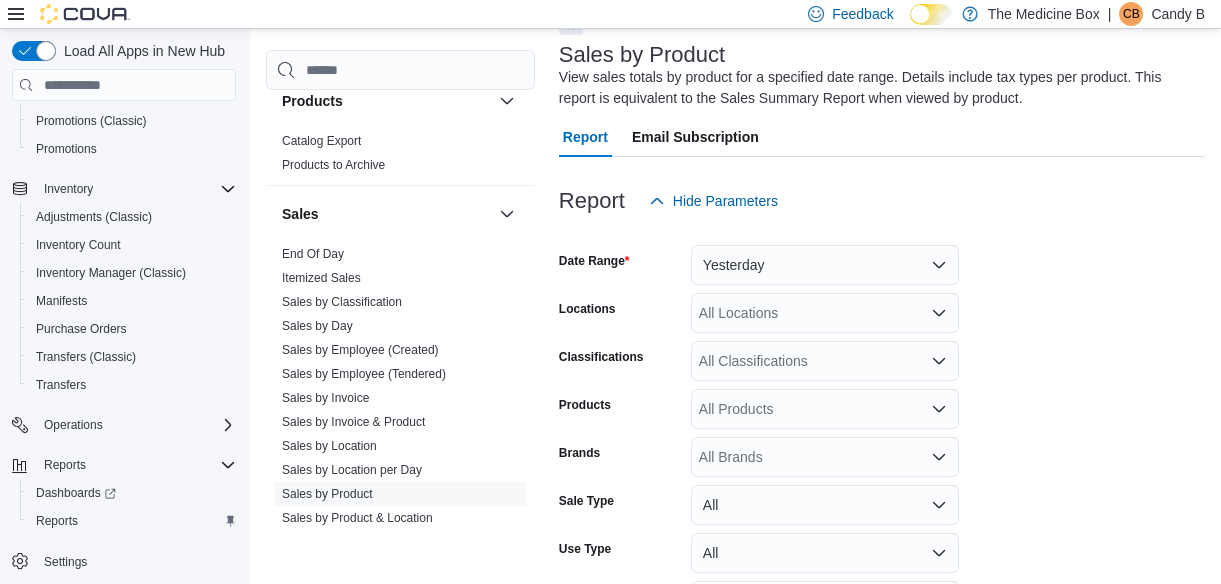 scroll, scrollTop: 158, scrollLeft: 0, axis: vertical 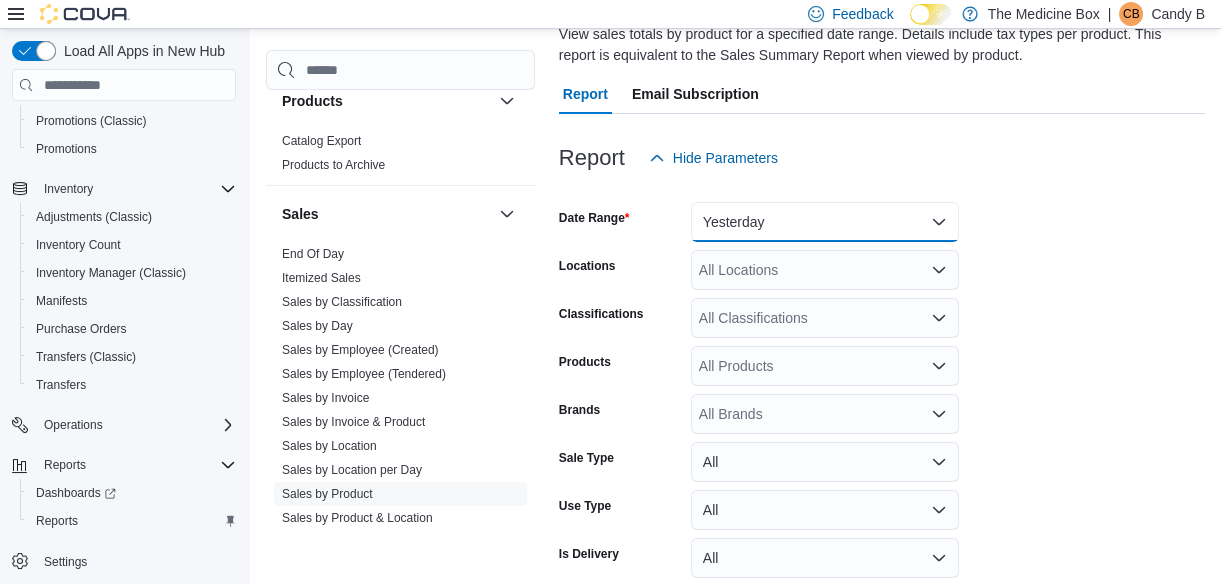 click on "Yesterday" at bounding box center (825, 222) 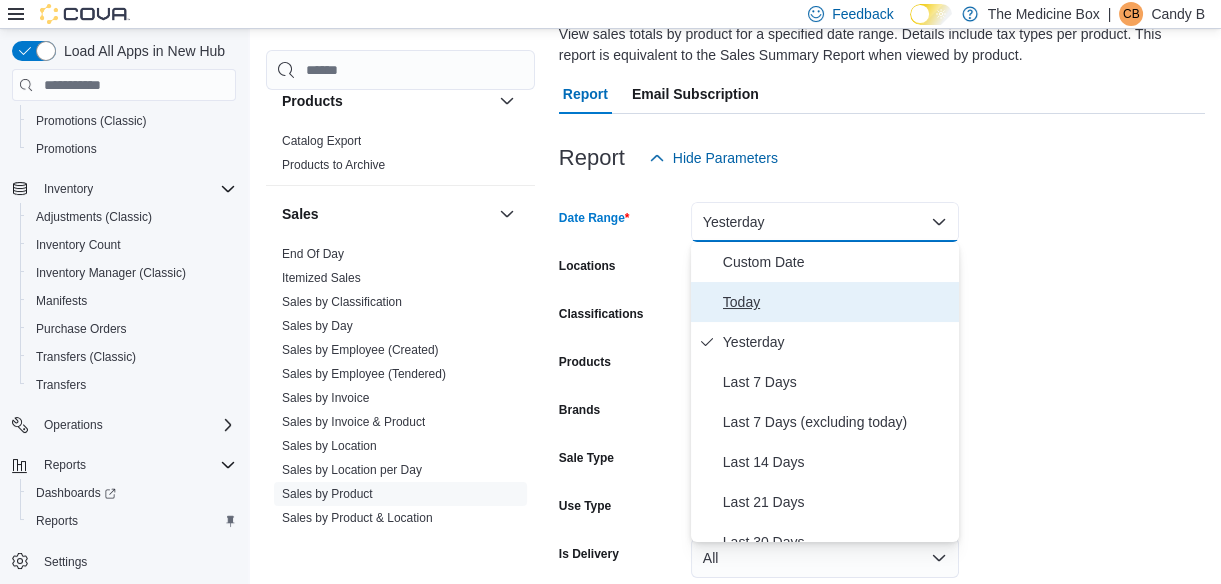 click on "Today" at bounding box center [837, 302] 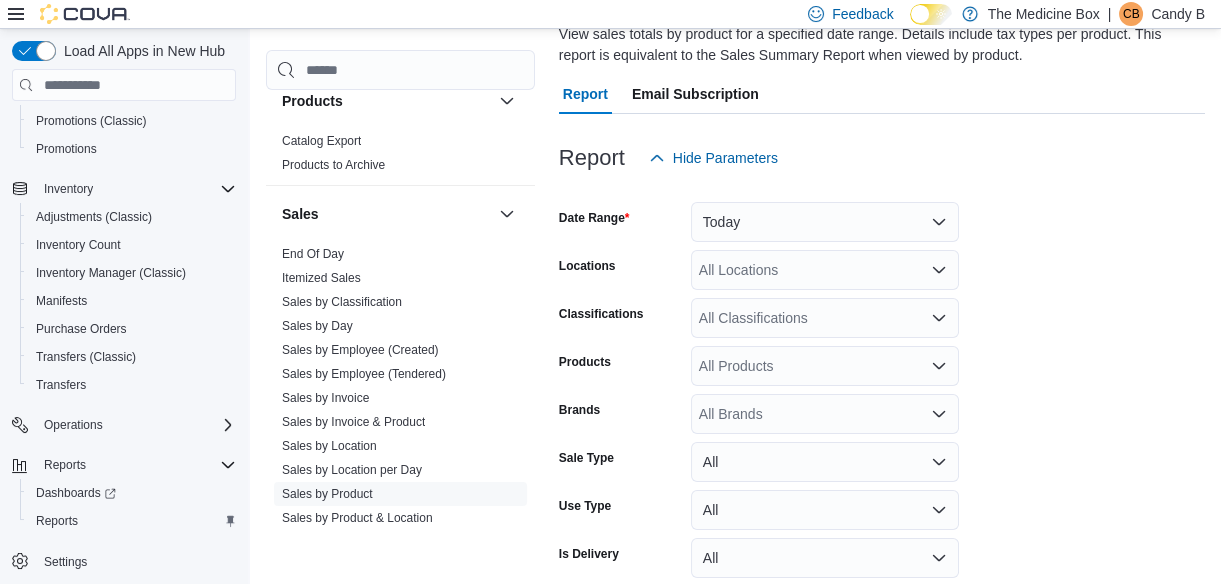 click on "Date Range Today Locations All Locations Classifications All Classifications Products All Products Brands All Brands Sale Type All Use Type All Is Delivery All Export  Run Report" at bounding box center [882, 406] 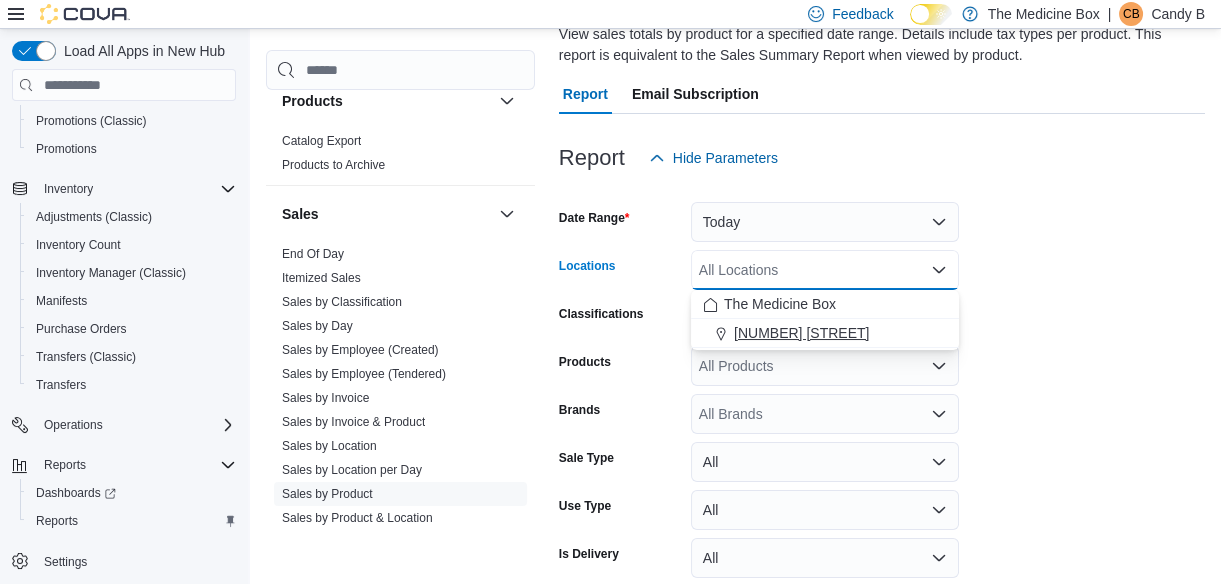 click on "[NUMBER] [STREET]" at bounding box center [801, 333] 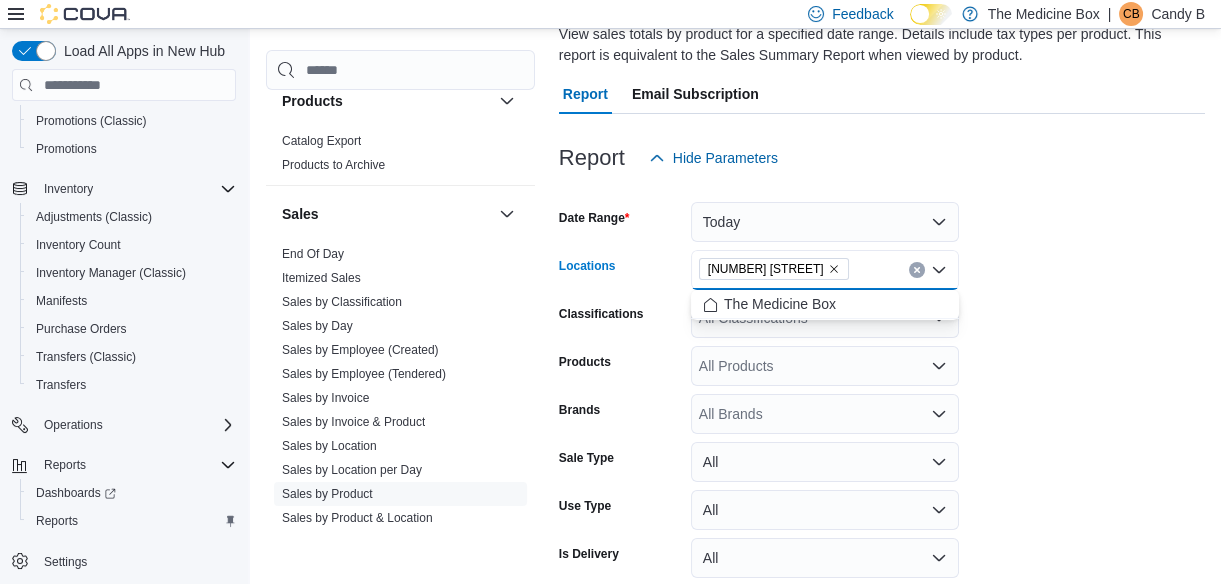 click on "Date Range Today Locations [NUMBER] [STREET] Combo box. Selected. [NUMBER] [STREET]. Press Backspace to delete [NUMBER] [STREET]. Combo box input. All Locations. Type some text or, to display a list of choices, press Down Arrow. To exit the list of choices, press Escape. Classifications All Classifications Products All Products Brands All Brands Sale Type All Use Type All Is Delivery All Export  Run Report" at bounding box center (882, 406) 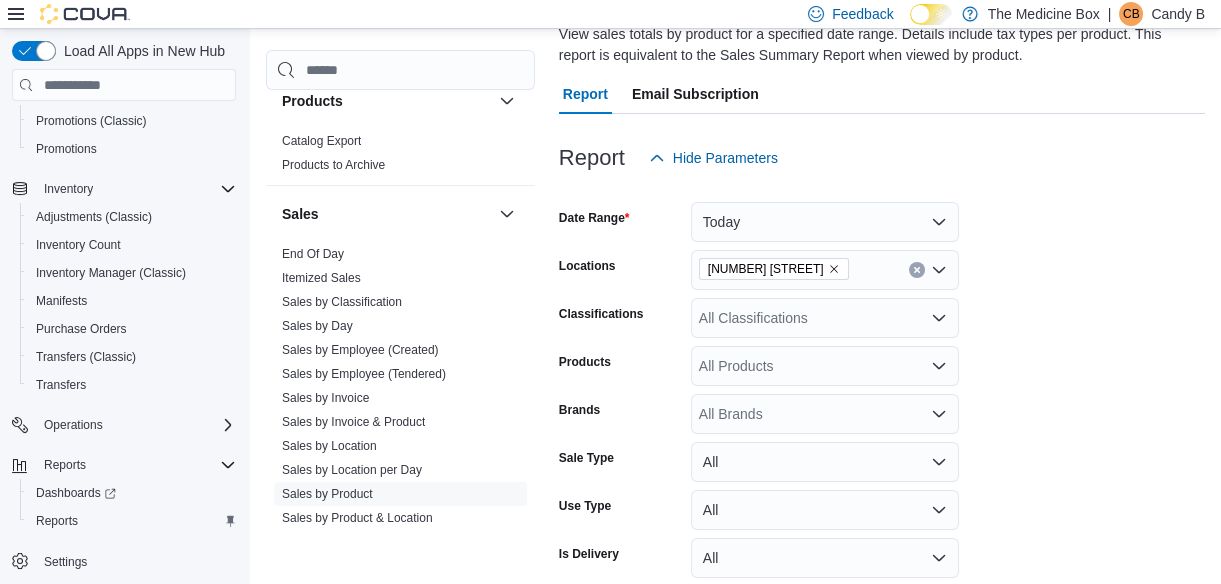 click on "All Classifications" at bounding box center (825, 318) 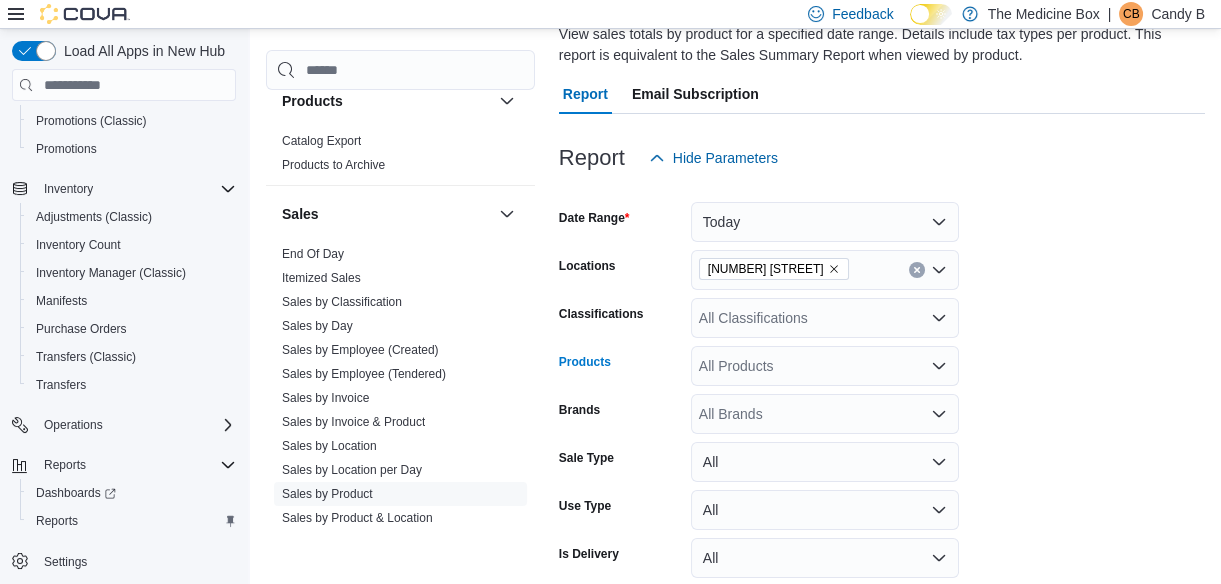 click on "All Products" at bounding box center (825, 366) 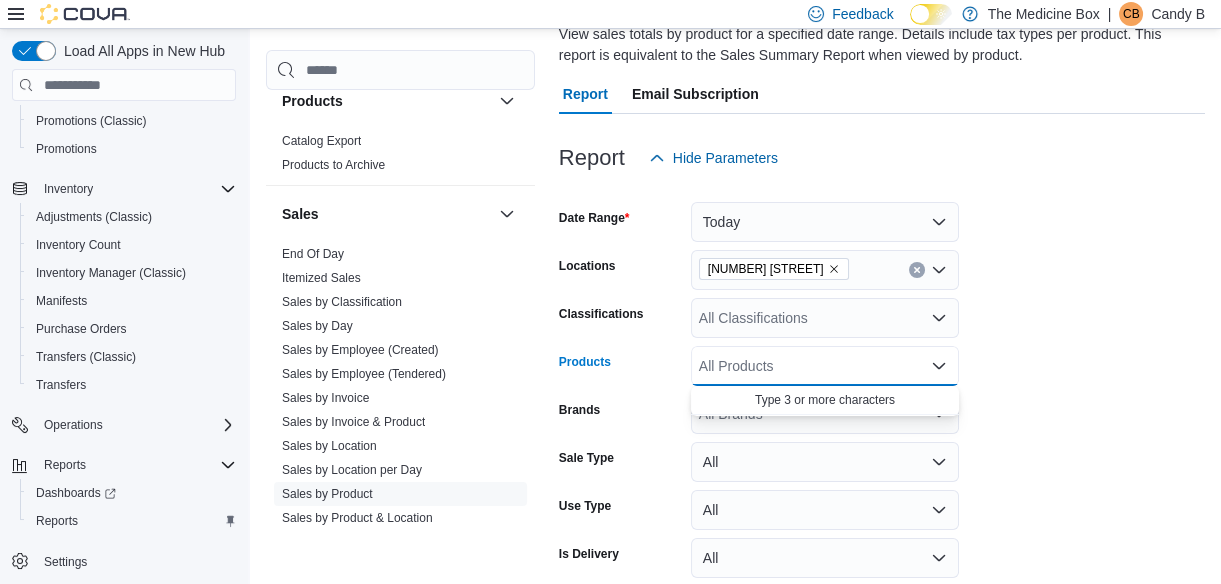 click on "Date Range Today Locations [NUMBER] [STREET] Classifications All Classifications Products All Products Combo box. Selected. Combo box input. All Products. Type some text or, to display a list of choices, press Down Arrow. To exit the list of choices, press Escape. Brands All Brands Sale Type All Use Type All Is Delivery All Export  Run Report" at bounding box center [882, 406] 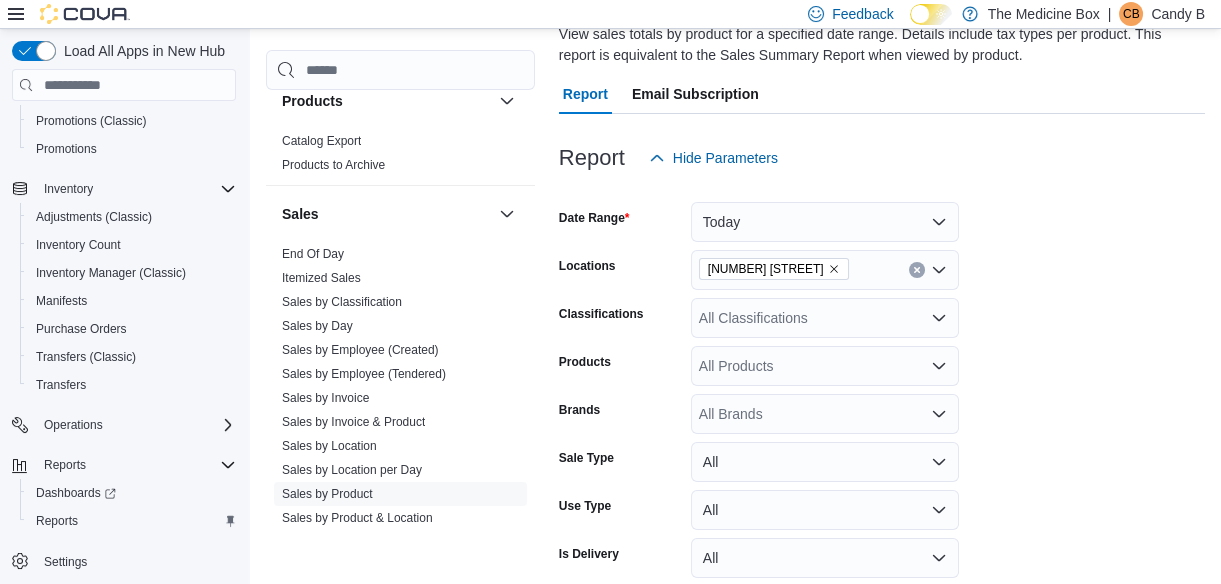 click on "All Brands" at bounding box center (825, 414) 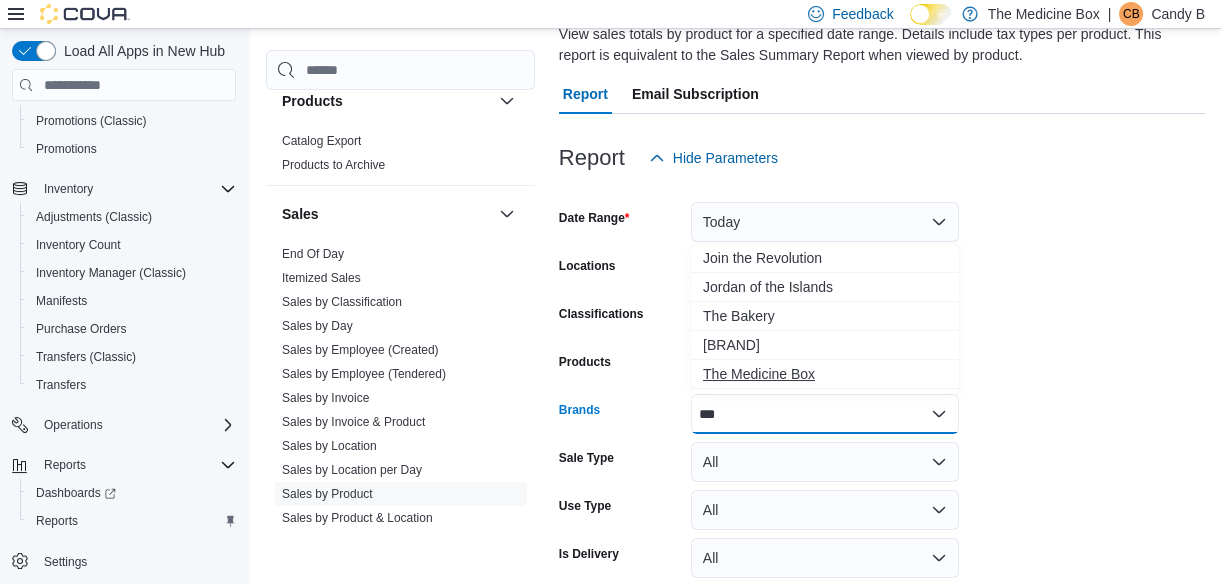 type on "***" 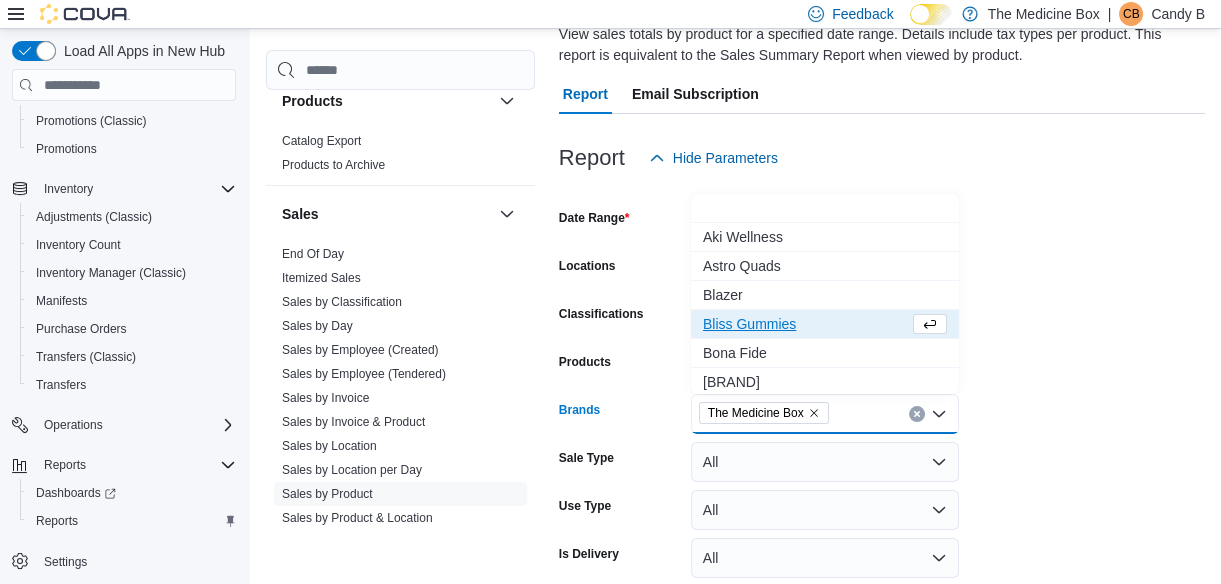 click on "Date Range Today Locations [NUMBER] [STREET] Classifications All Classifications Products All Products Brands The Medicine Box Combo box. Selected. The Medicine Box. Press Backspace to delete The Medicine Box. Combo box input. All Brands. Type some text or, to display a list of choices, press Down Arrow. To exit the list of choices, press Escape. Sale Type All Use Type All Is Delivery All Export  Run Report" at bounding box center [882, 406] 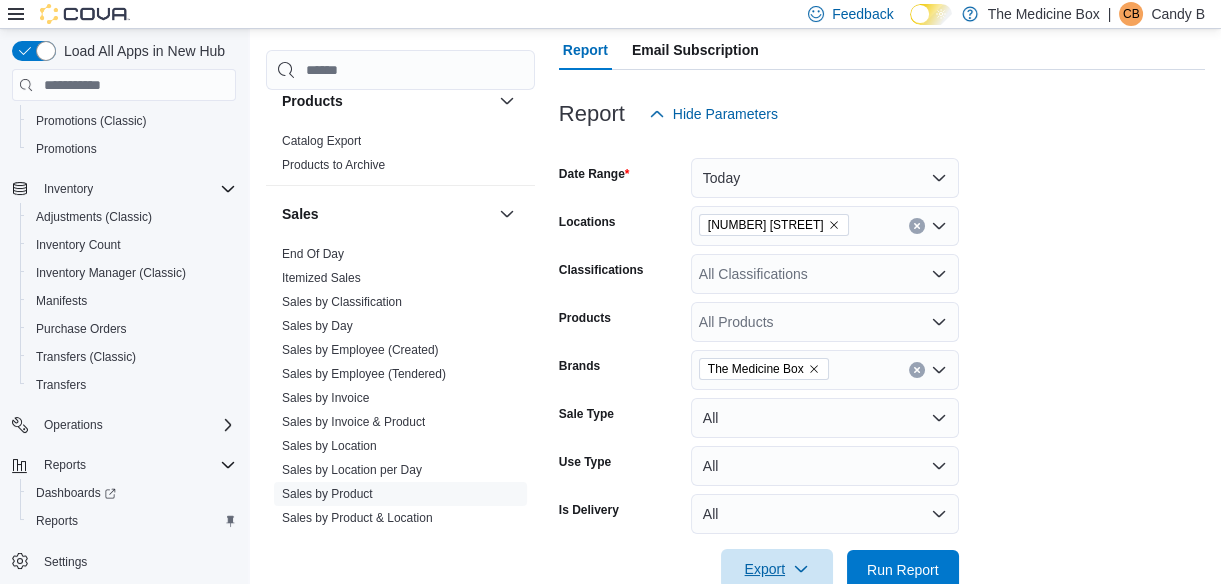 scroll, scrollTop: 248, scrollLeft: 0, axis: vertical 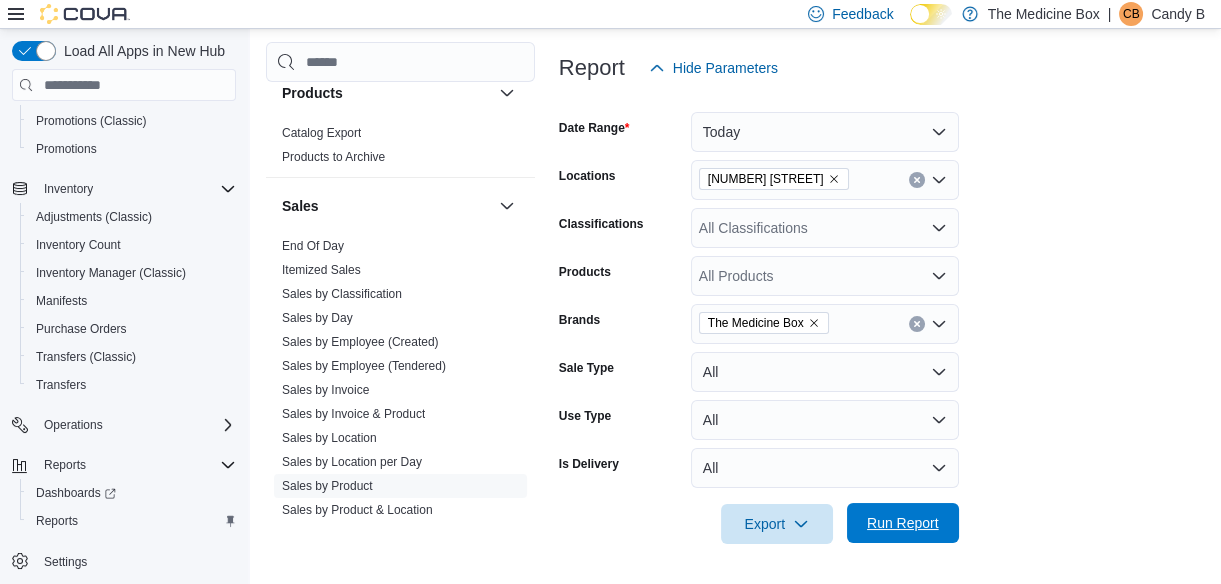 drag, startPoint x: 934, startPoint y: 524, endPoint x: 899, endPoint y: 523, distance: 35.014282 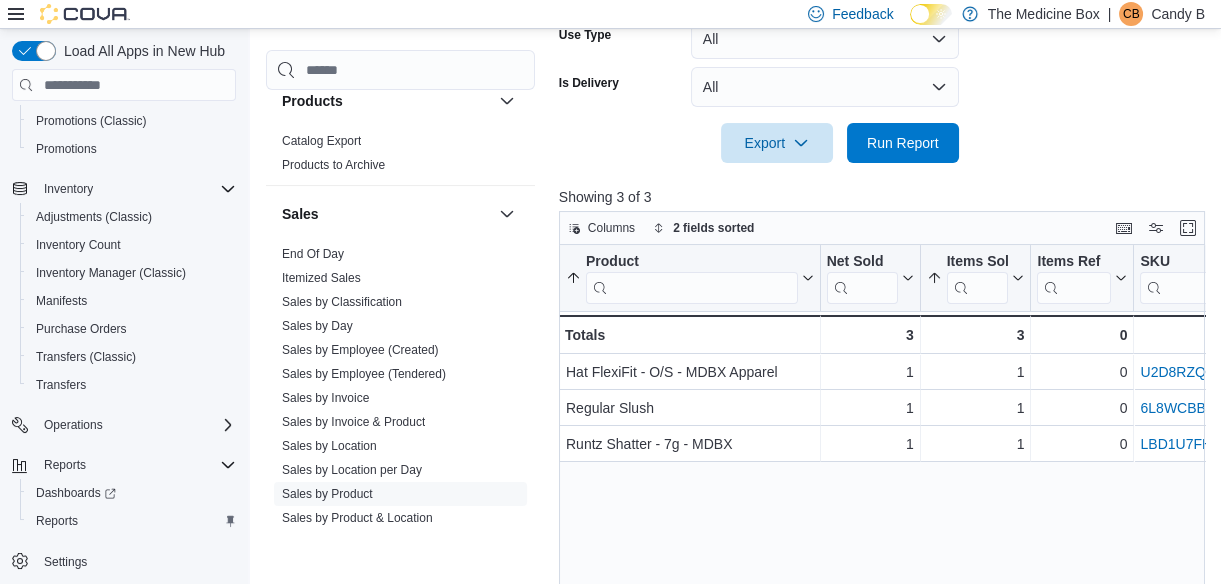 scroll, scrollTop: 520, scrollLeft: 0, axis: vertical 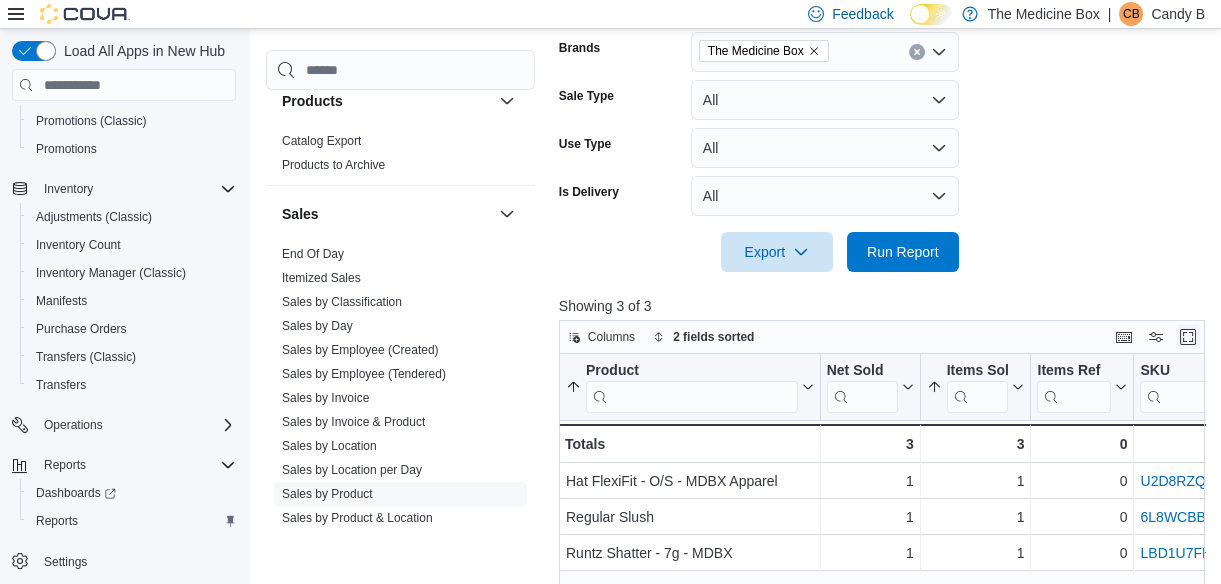 drag, startPoint x: 1204, startPoint y: 330, endPoint x: 1192, endPoint y: 330, distance: 12 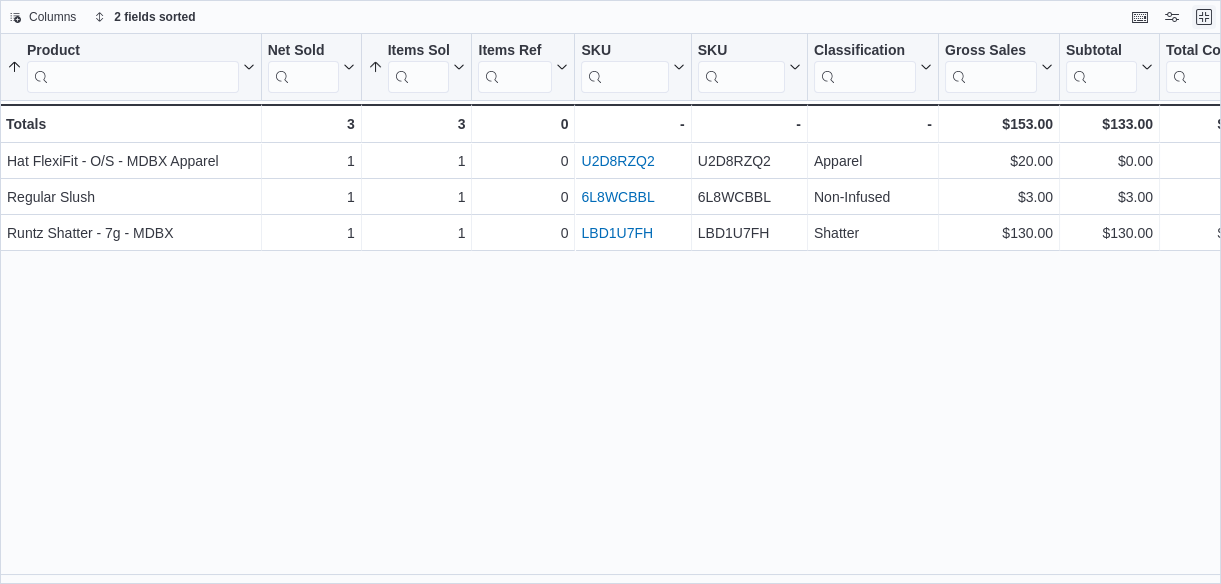 scroll, scrollTop: 0, scrollLeft: 0, axis: both 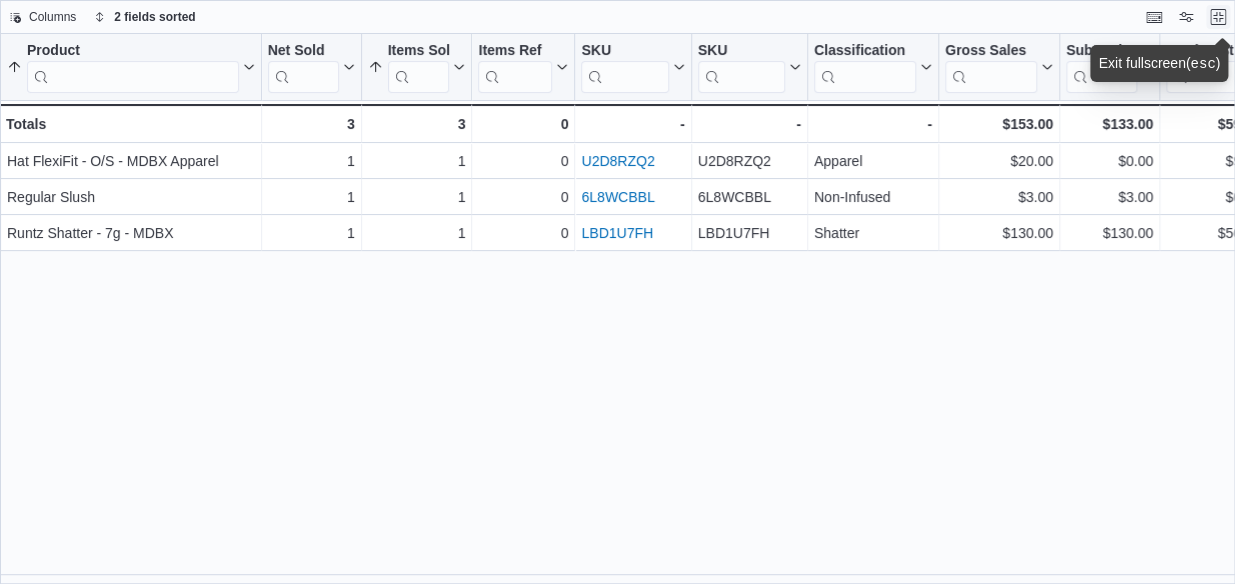 drag, startPoint x: 1228, startPoint y: 17, endPoint x: 812, endPoint y: 189, distance: 450.15552 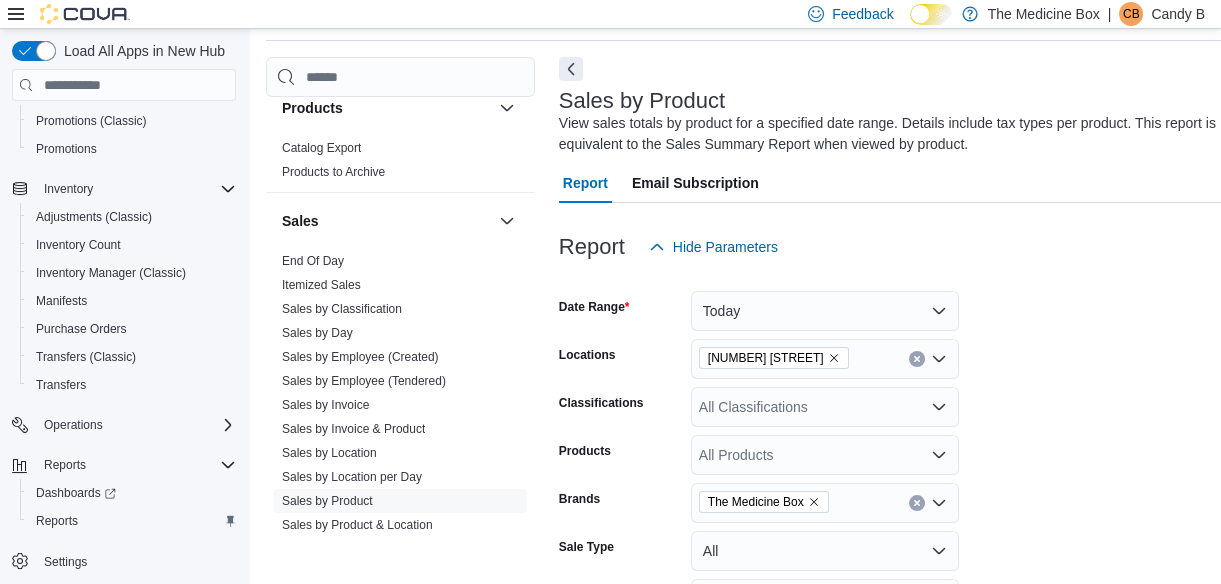 scroll, scrollTop: 90, scrollLeft: 0, axis: vertical 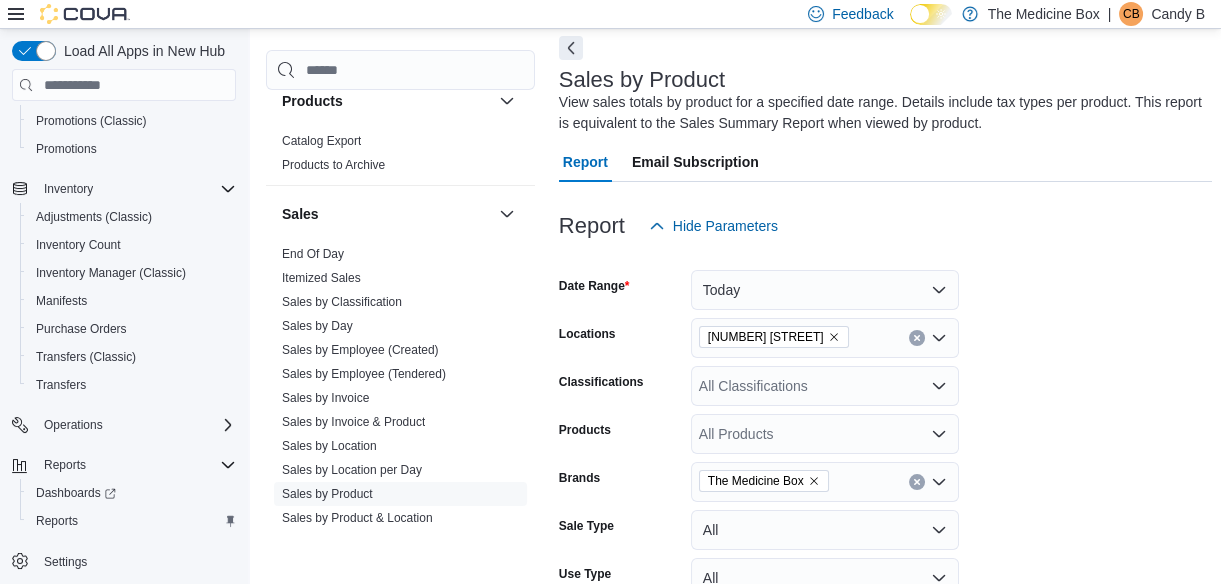click 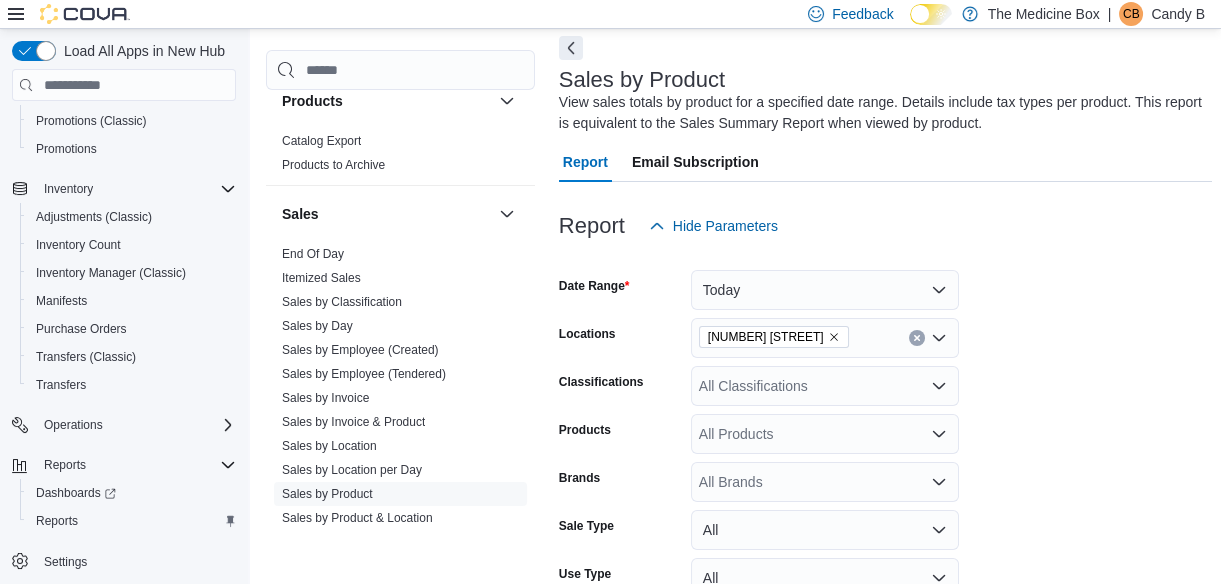 click on "Date Range Today Locations [NUMBER] [STREET] Classifications All Classifications Products All Products Brands All Brands Sale Type All Use Type All Is Delivery All Export  Run Report" at bounding box center [885, 474] 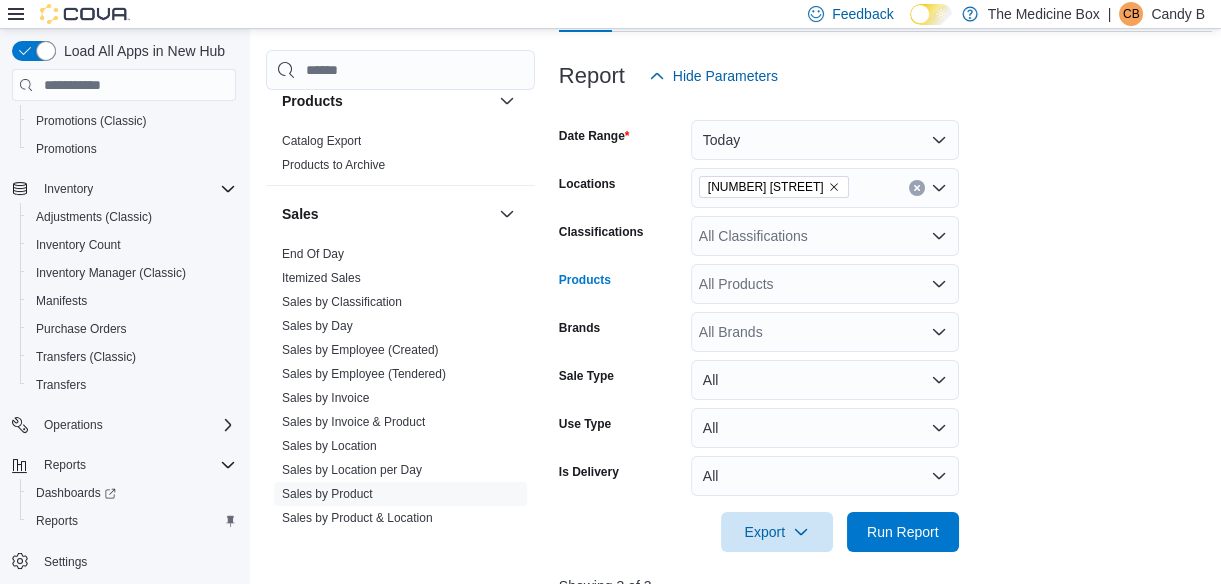 scroll, scrollTop: 272, scrollLeft: 0, axis: vertical 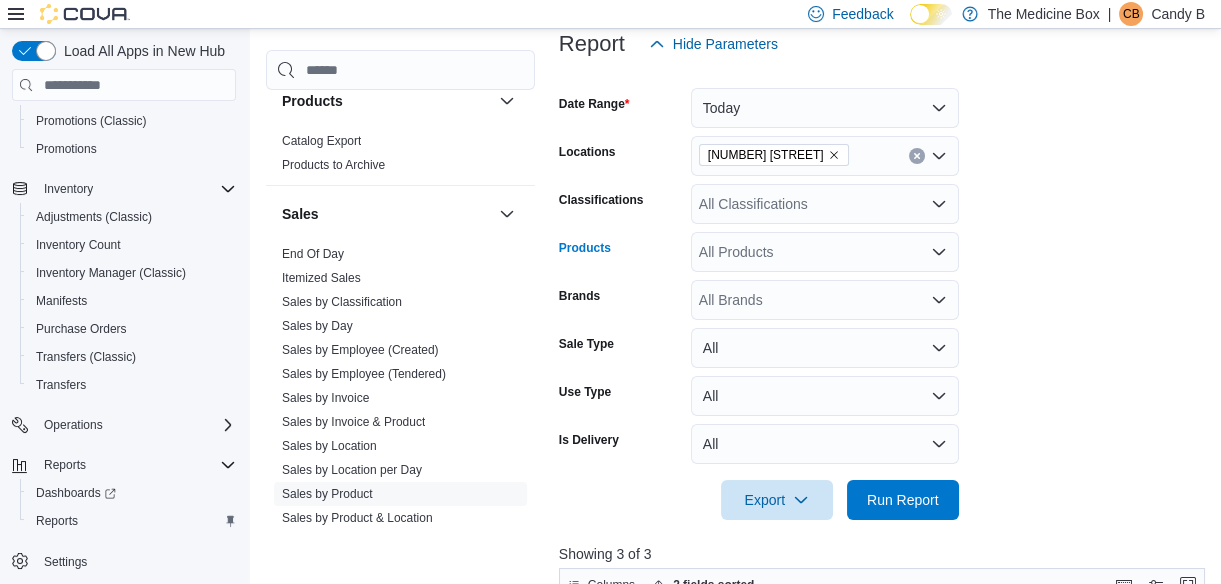 click on "All Products Combo box. Selected. Combo box input. All Products. Type some text or, to display a list of choices, press Down Arrow. To exit the list of choices, press Escape." at bounding box center (825, 252) 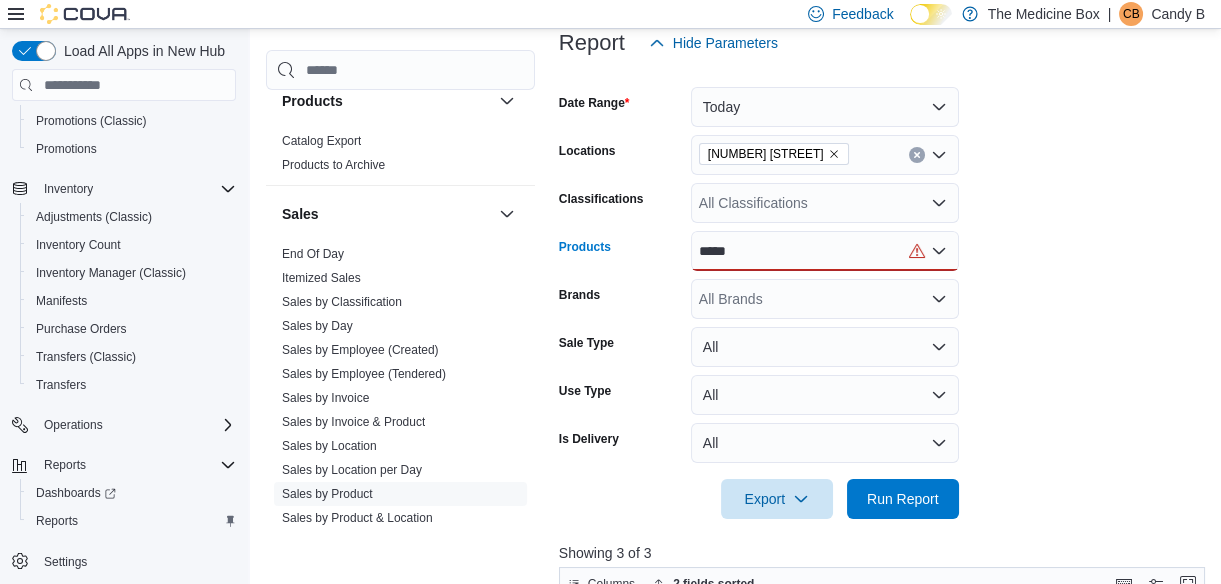 scroll, scrollTop: 272, scrollLeft: 0, axis: vertical 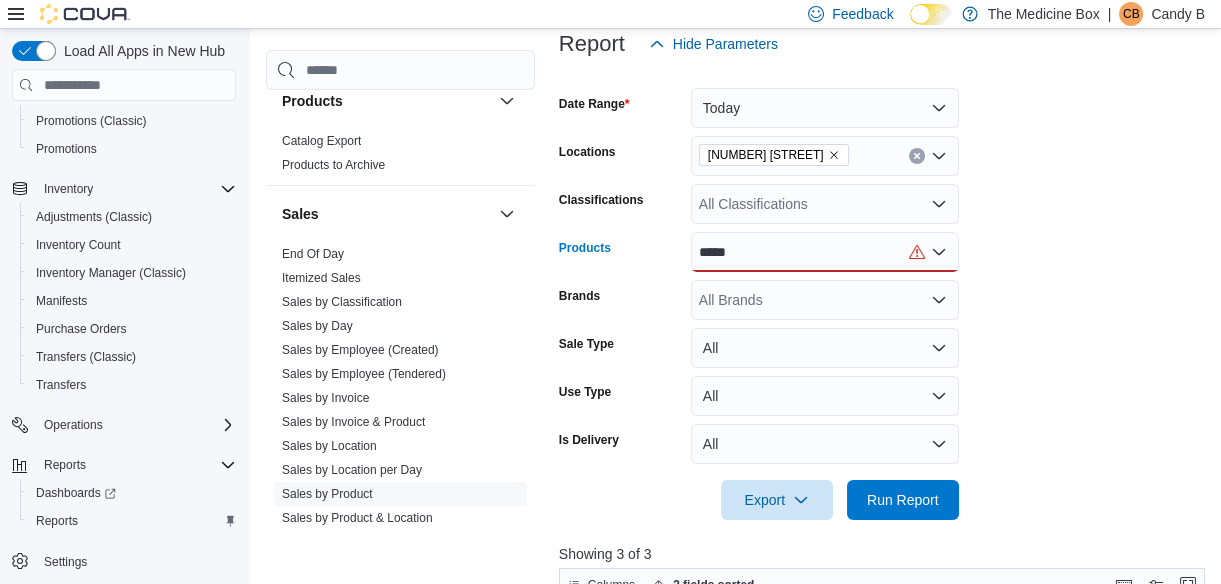 type on "*****" 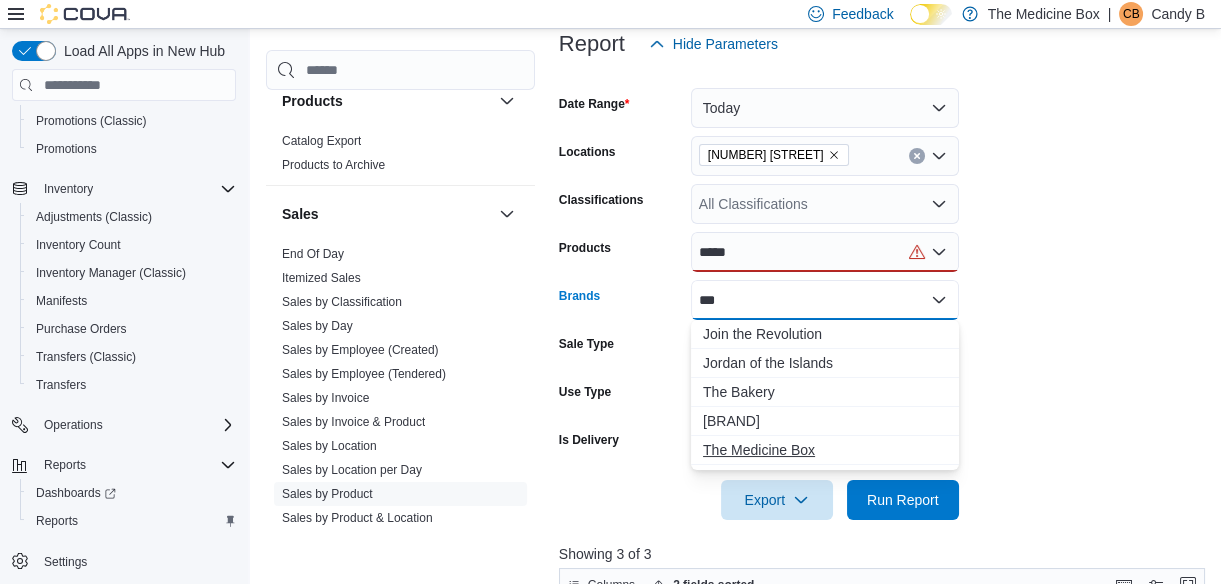 type on "***" 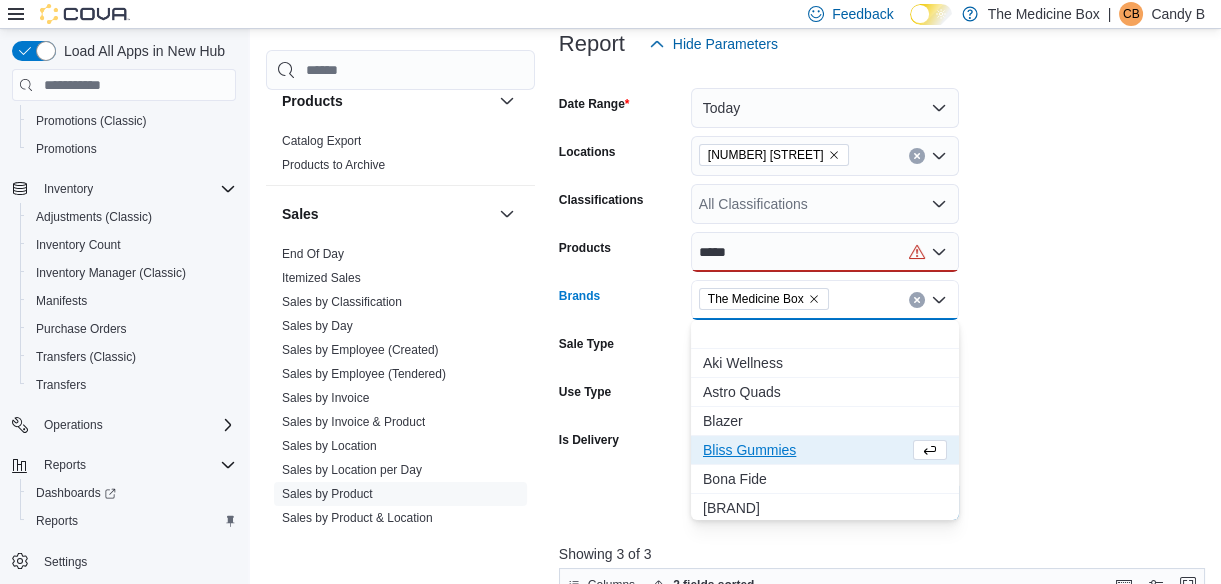click on "*****" at bounding box center (825, 252) 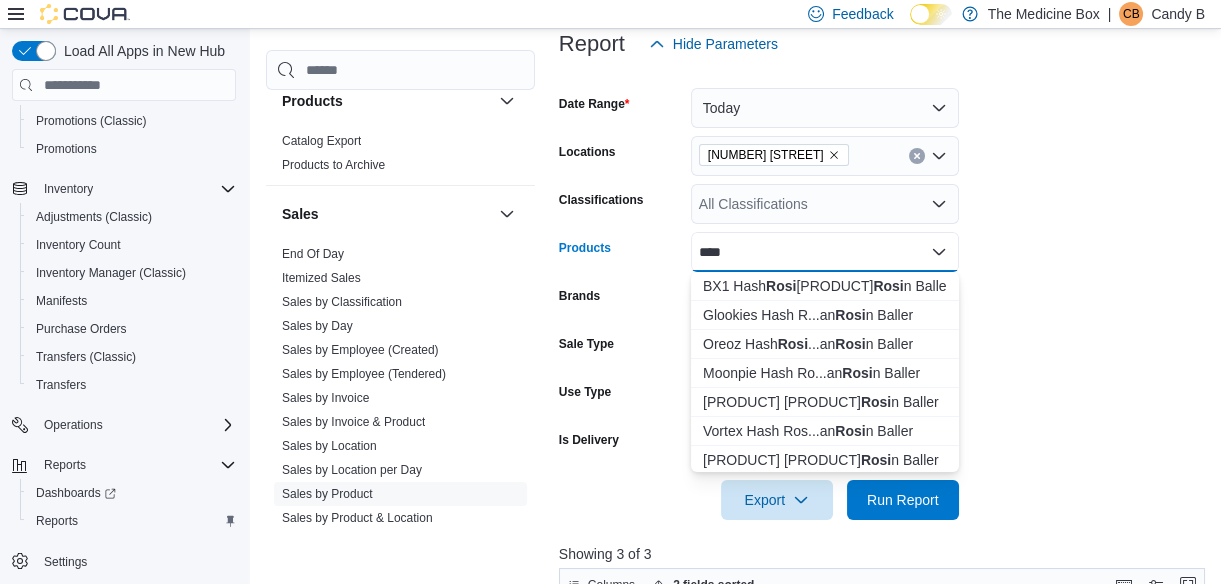 type on "*****" 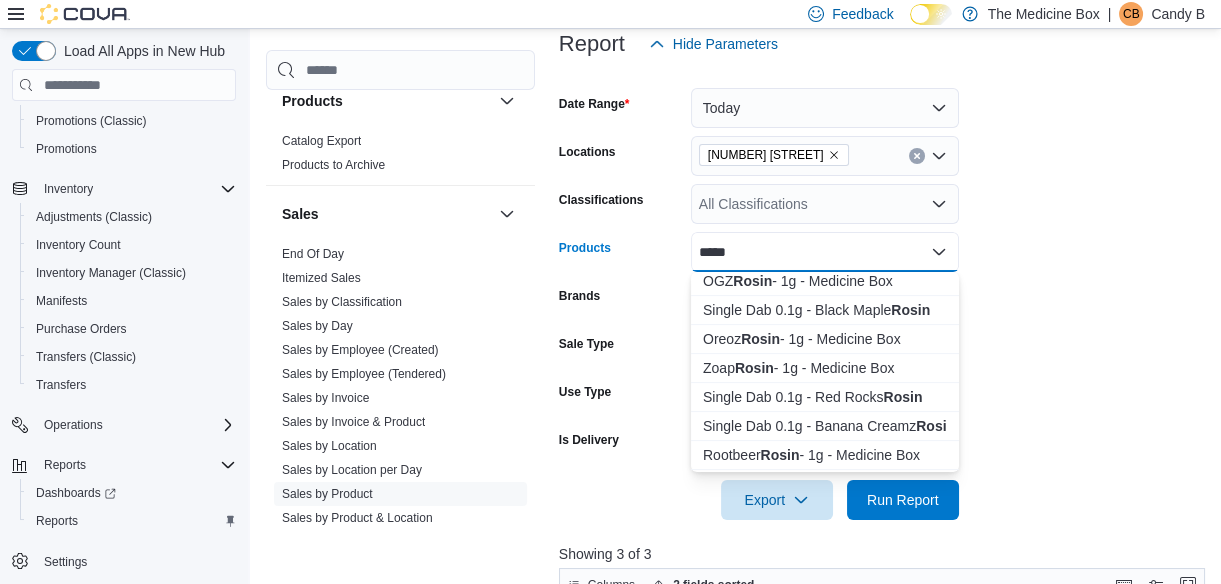 scroll, scrollTop: 1545, scrollLeft: 0, axis: vertical 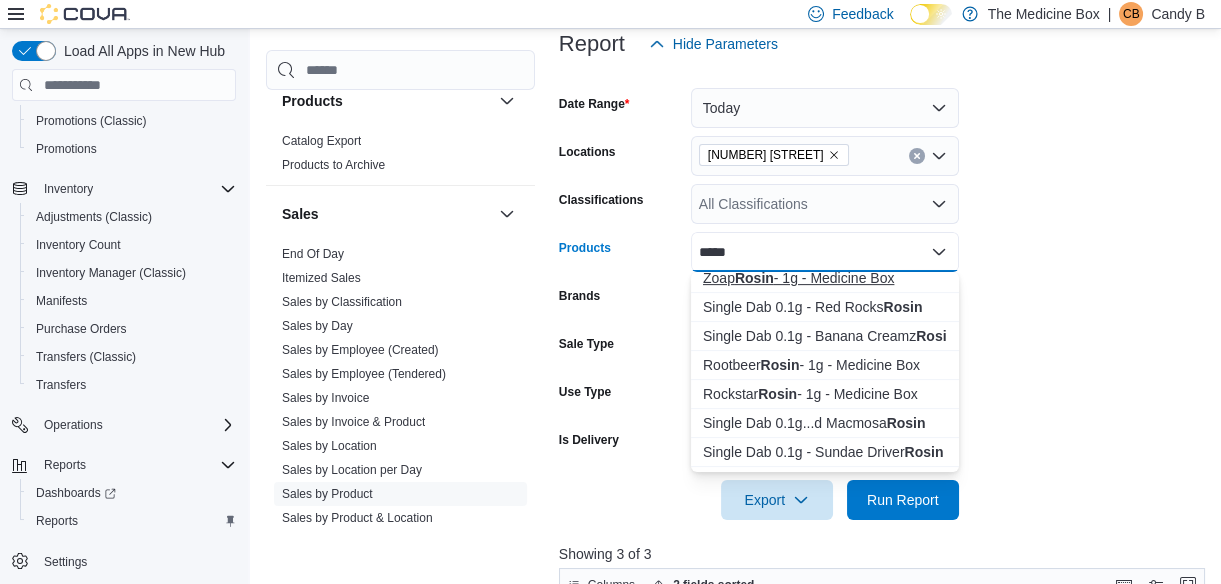 click on "Rosin" at bounding box center [754, 278] 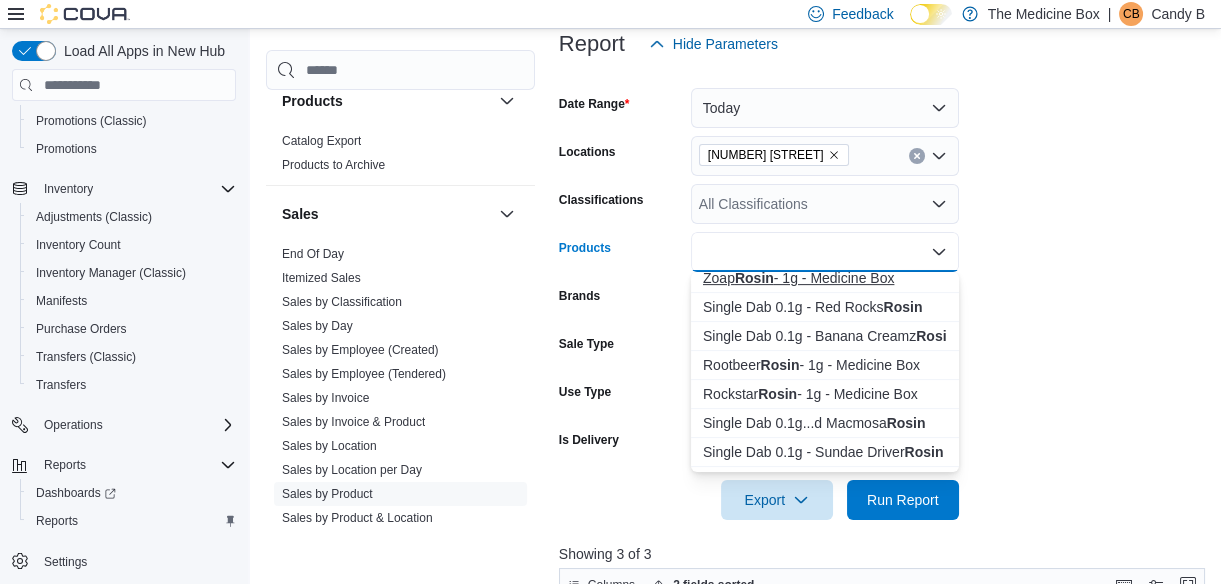 scroll, scrollTop: 0, scrollLeft: 0, axis: both 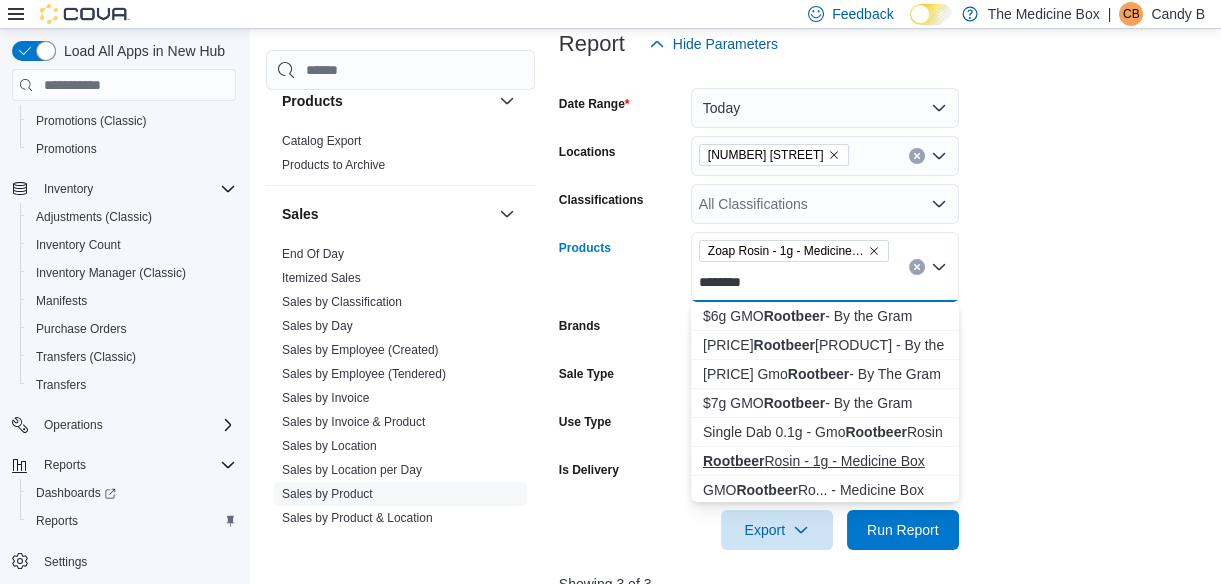 type on "********" 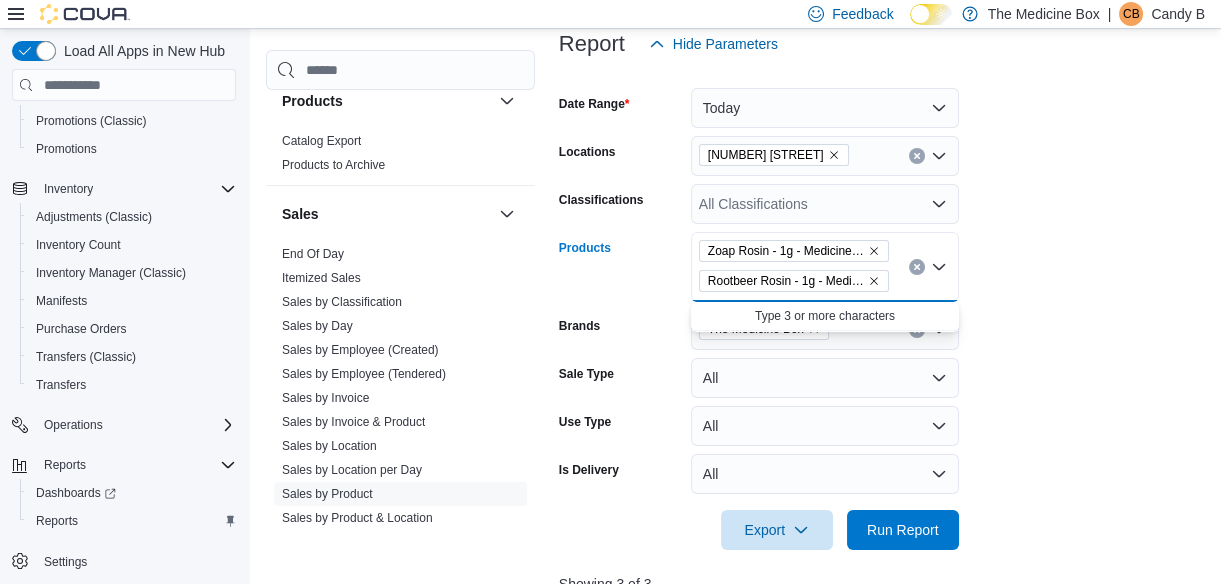 click on "All Classifications" at bounding box center (825, 204) 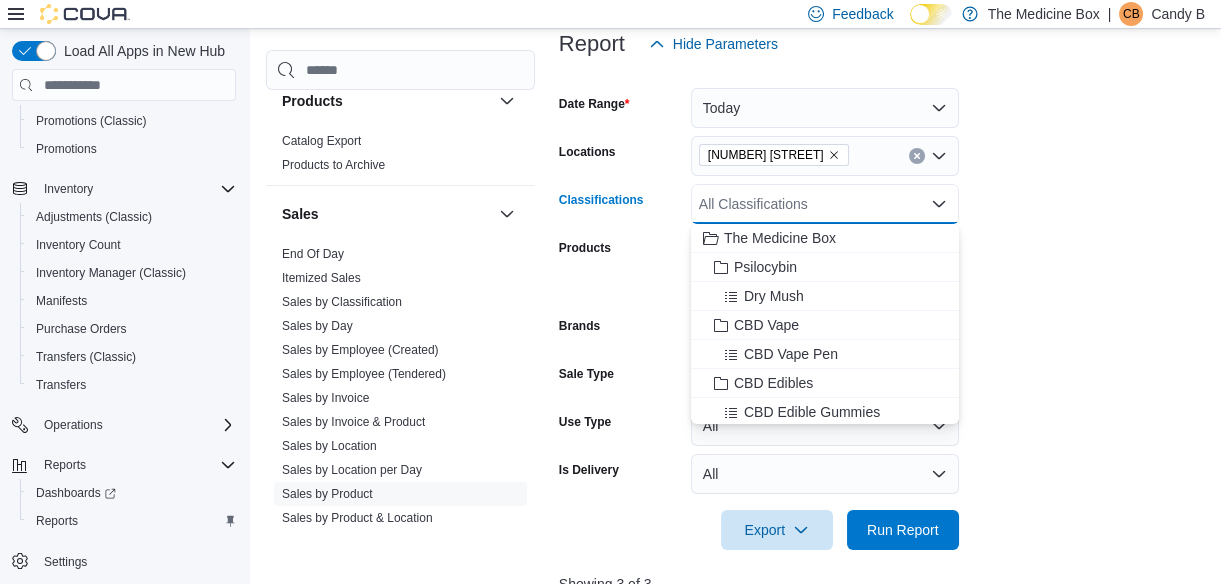 click on "All Classifications Combo box. Selected. Combo box input. All Classifications. Type some text or, to display a list of choices, press Down Arrow. To exit the list of choices, press Escape." at bounding box center [825, 204] 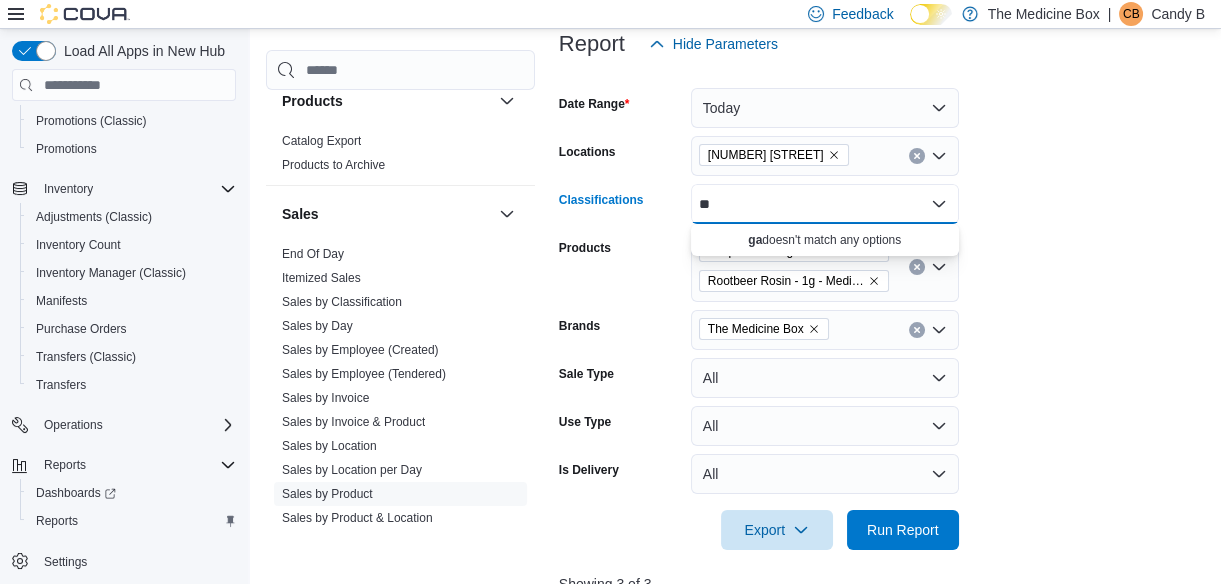 type on "*" 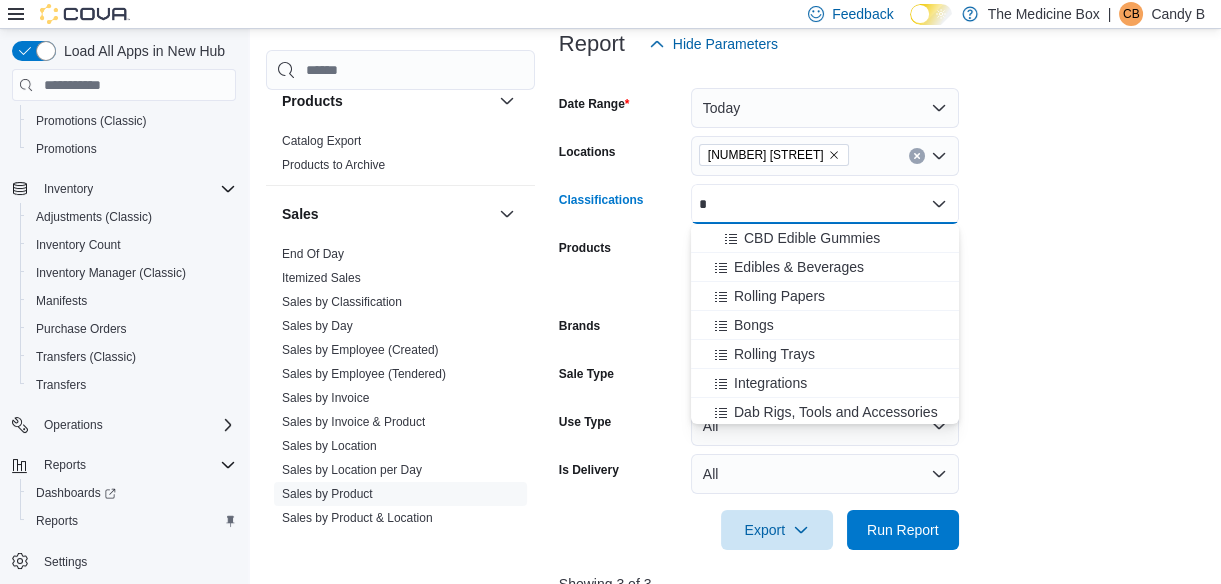 type 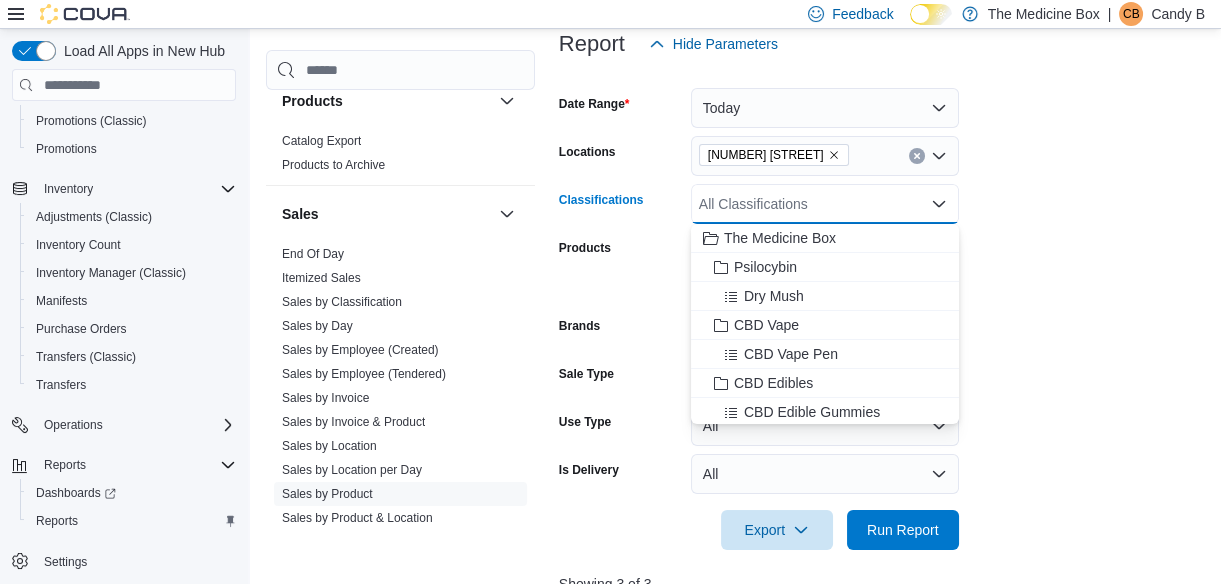 click on "Date Range Today Locations [NUMBER] [STREET] Classifications All Classifications Combo box. Selected. Combo box input. All Classifications. Type some text or, to display a list of choices, press Down Arrow. To exit the list of choices, press Escape. Products Zoap Rosin - 1g - Medicine Box Rootbeer Rosin - 1g - Medicine Box Brands The Medicine Box Sale Type All Use Type All Is Delivery All Export  Run Report" at bounding box center (885, 307) 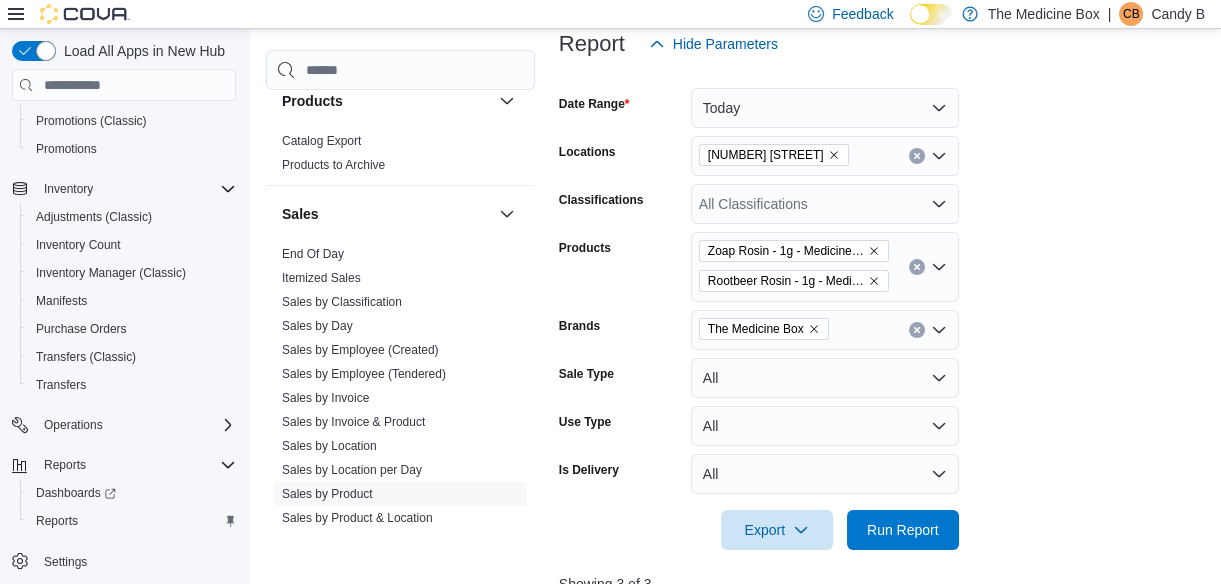 click on "[PRODUCT] - 1g - Medicine Box [PRODUCT] - 1g - Medicine Box" at bounding box center [825, 267] 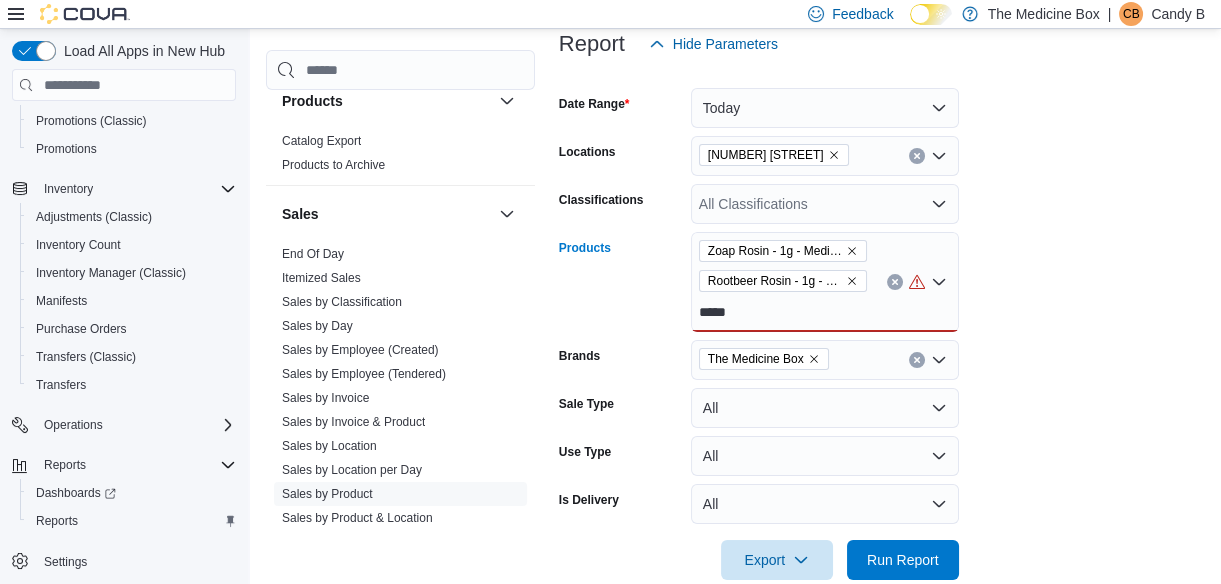 scroll, scrollTop: 363, scrollLeft: 0, axis: vertical 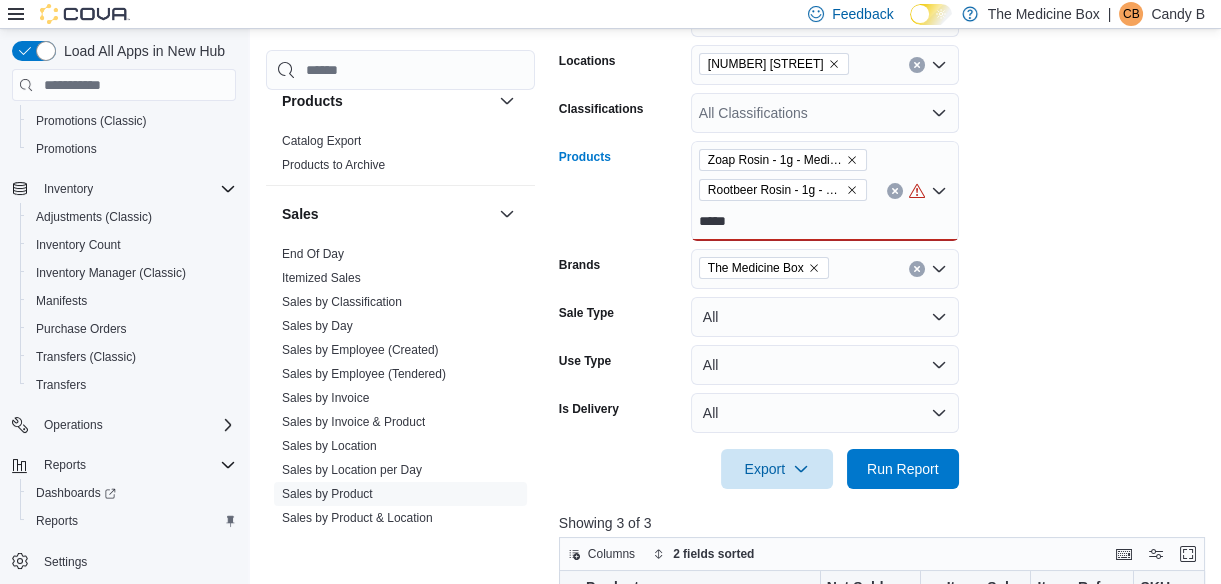 type on "******" 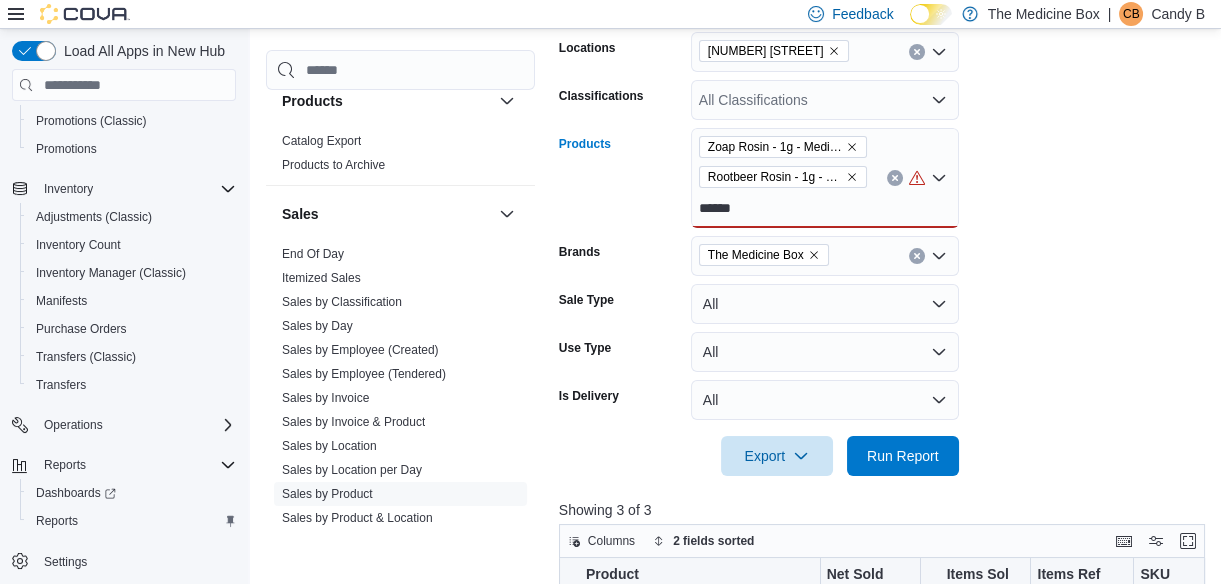 scroll, scrollTop: 272, scrollLeft: 0, axis: vertical 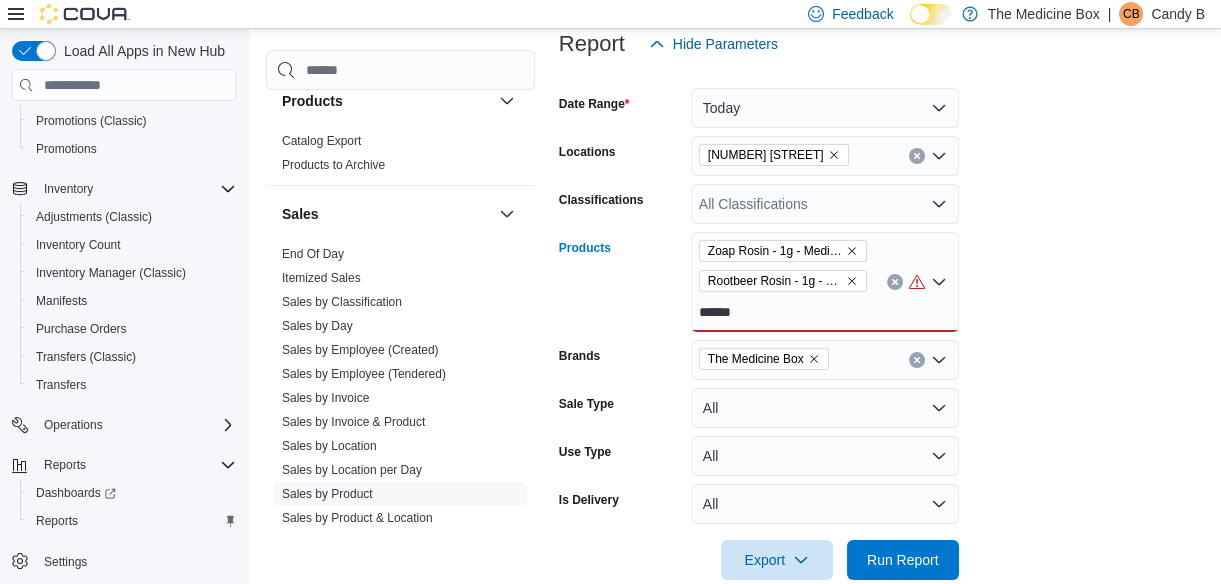 drag, startPoint x: 739, startPoint y: 309, endPoint x: 681, endPoint y: 307, distance: 58.034473 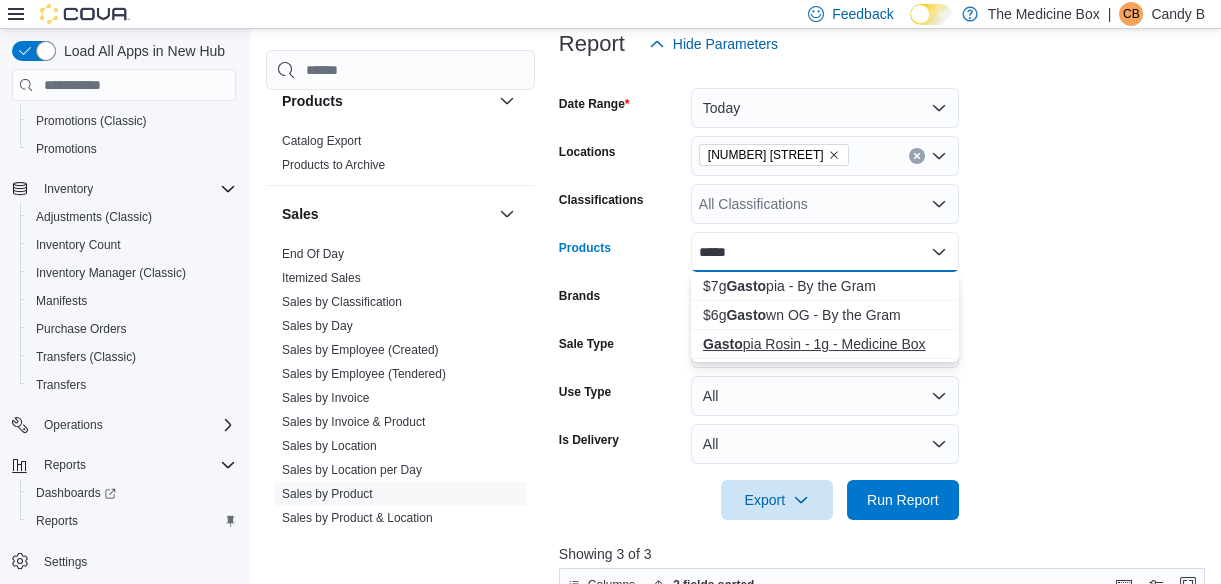 type on "*****" 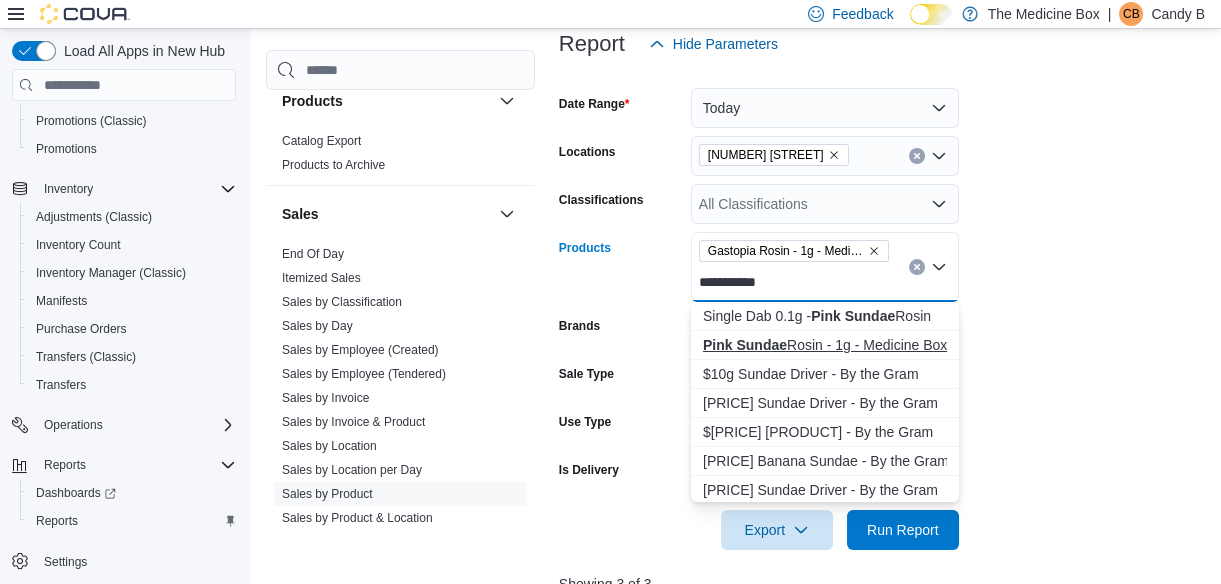 type on "**********" 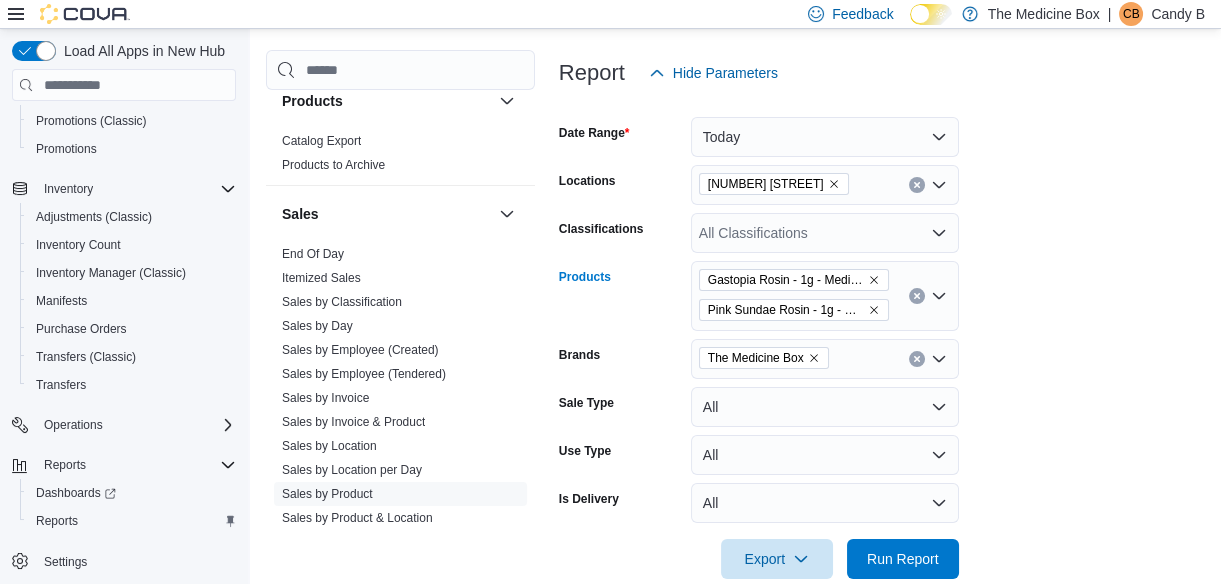 scroll, scrollTop: 272, scrollLeft: 0, axis: vertical 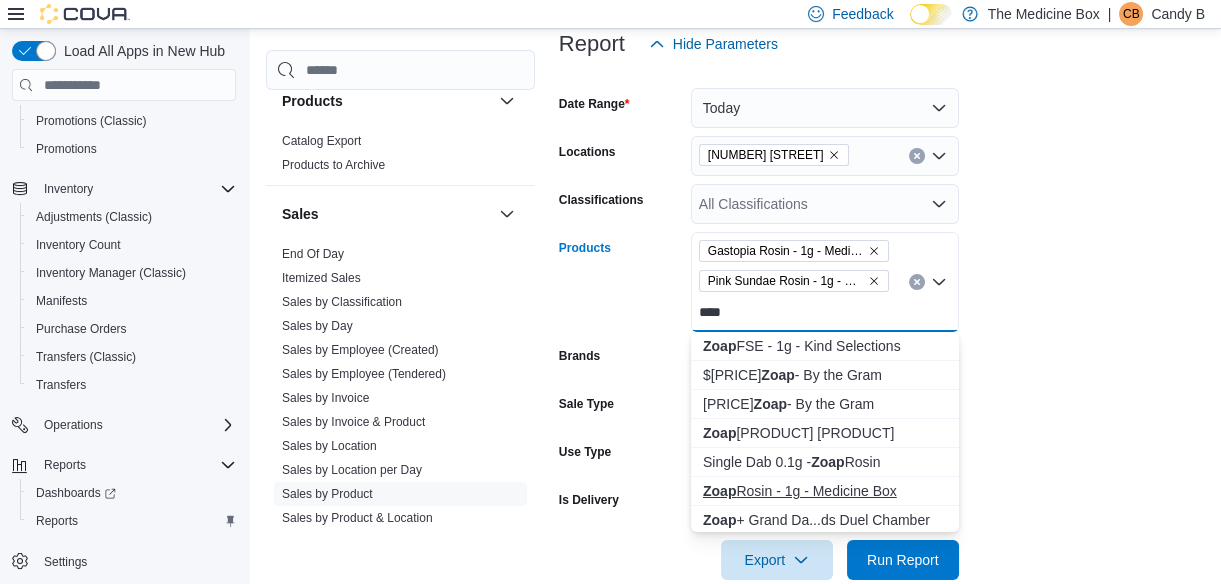type on "****" 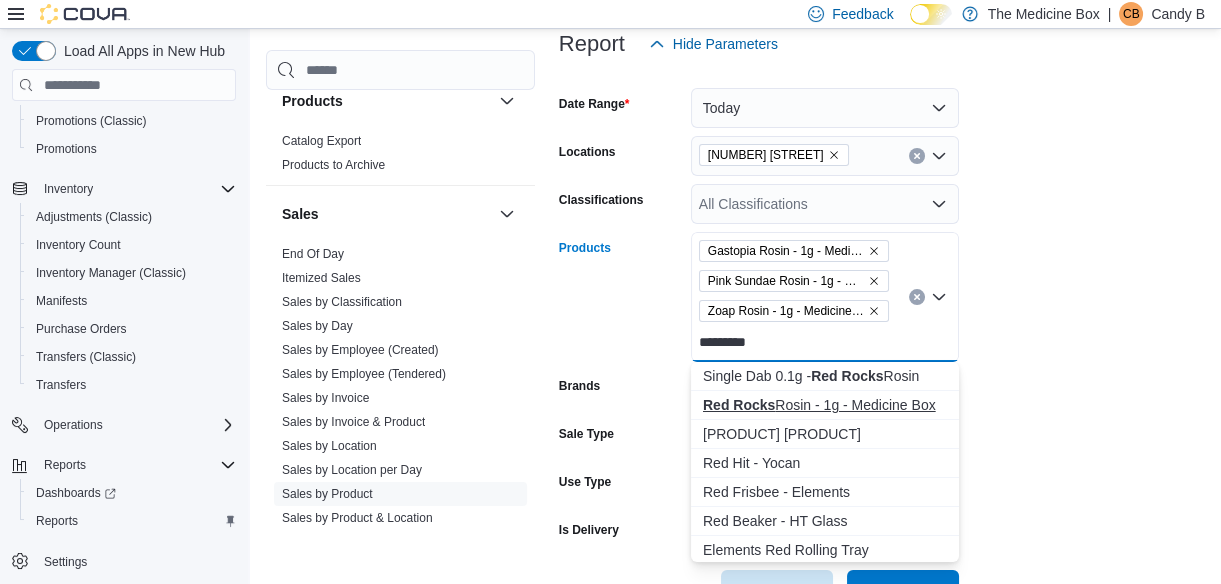 type on "*********" 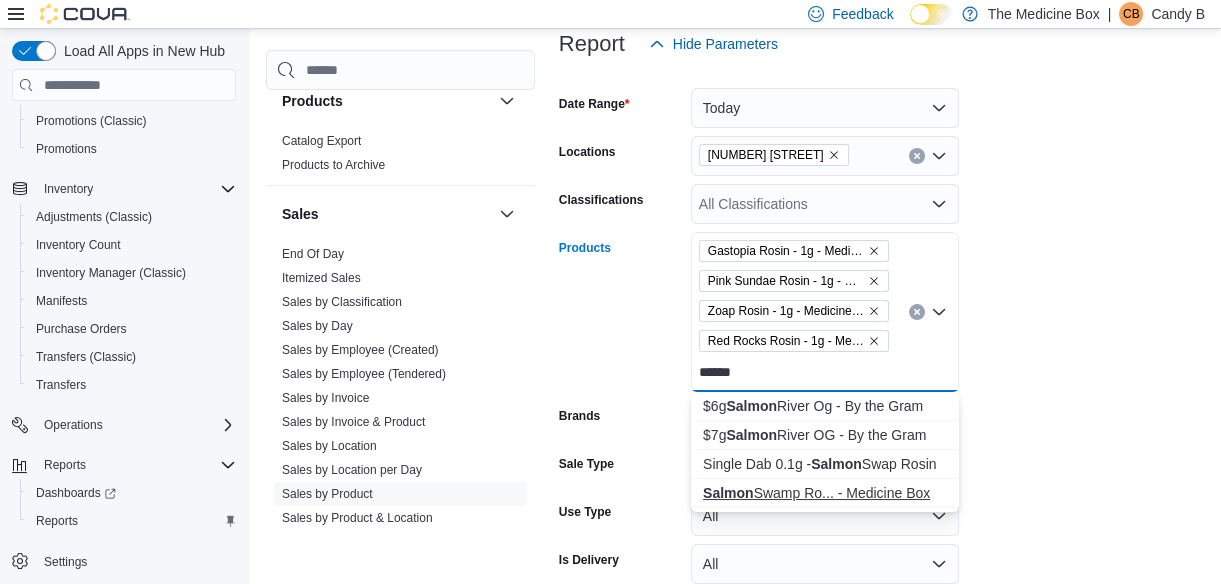 type on "******" 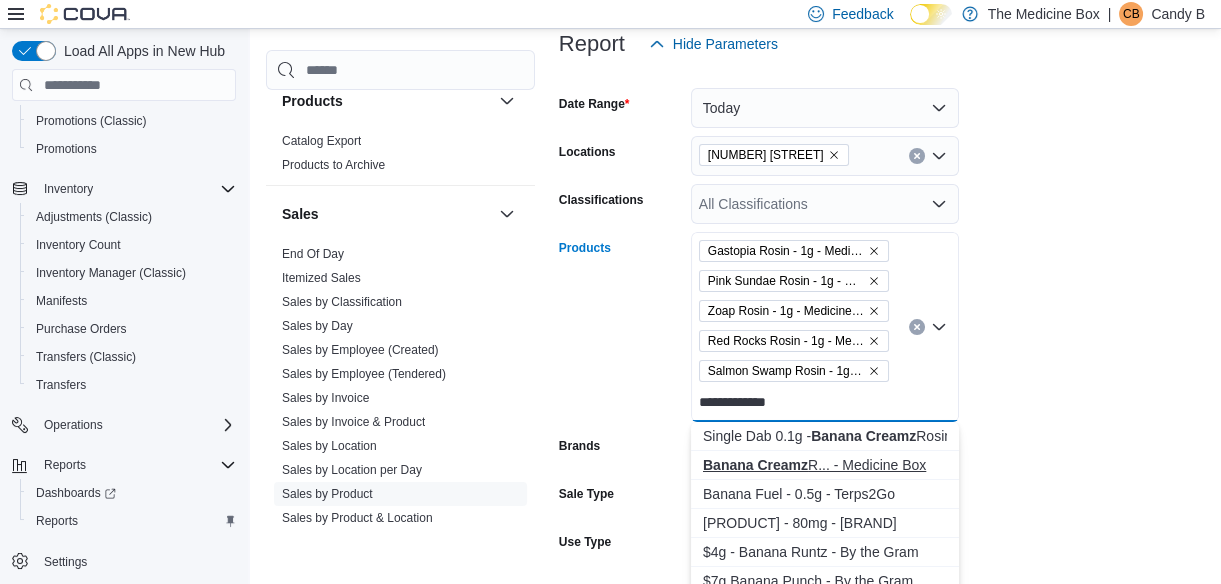 type on "**********" 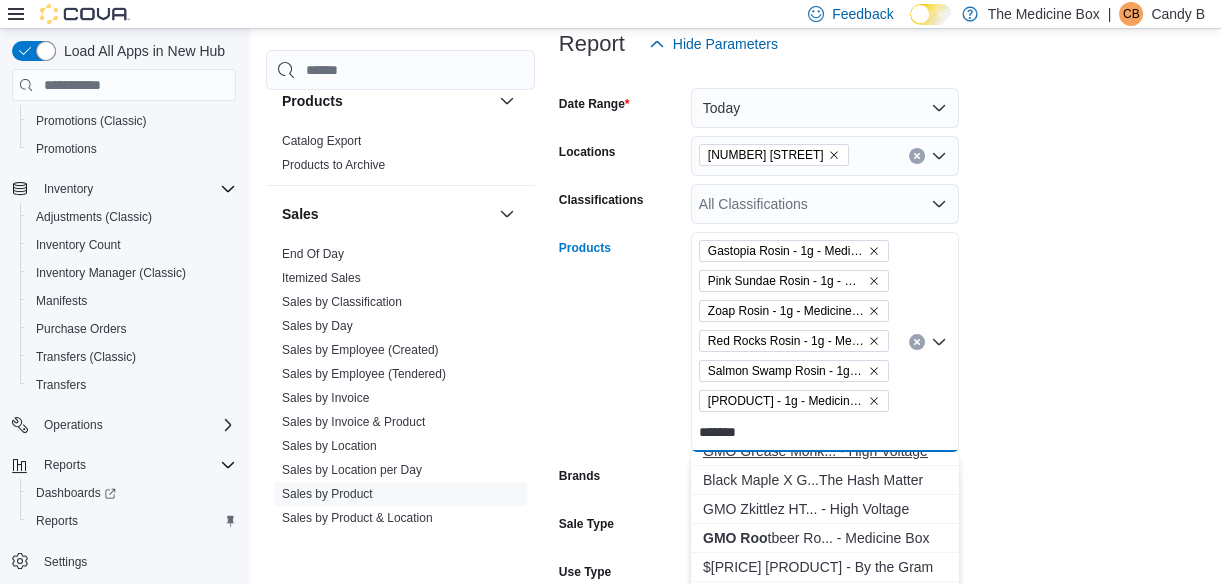 scroll, scrollTop: 454, scrollLeft: 0, axis: vertical 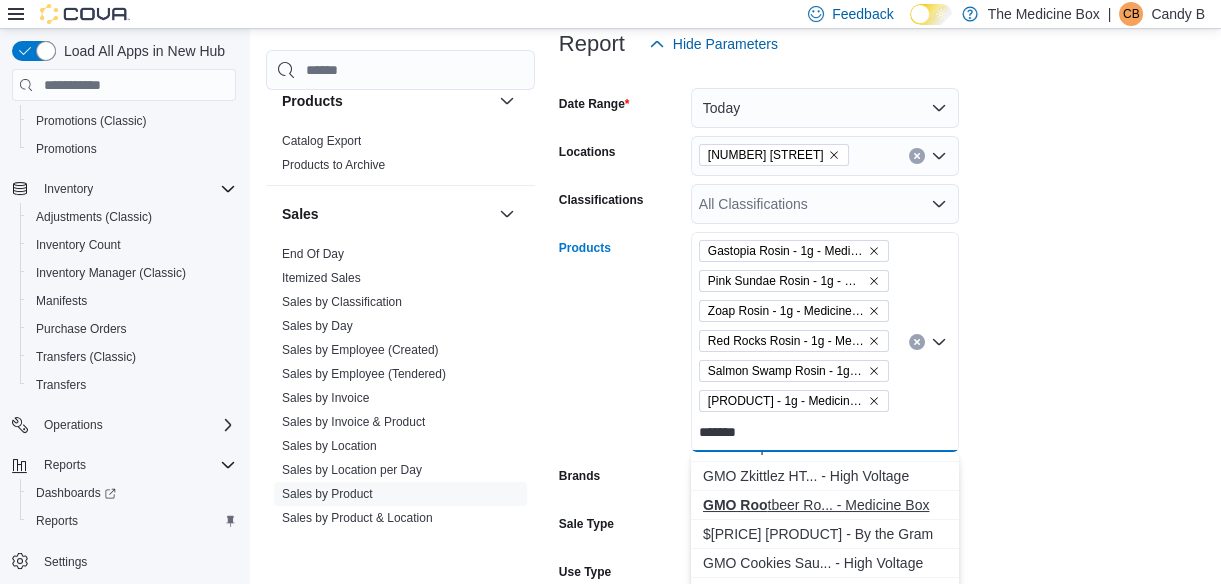 type on "*******" 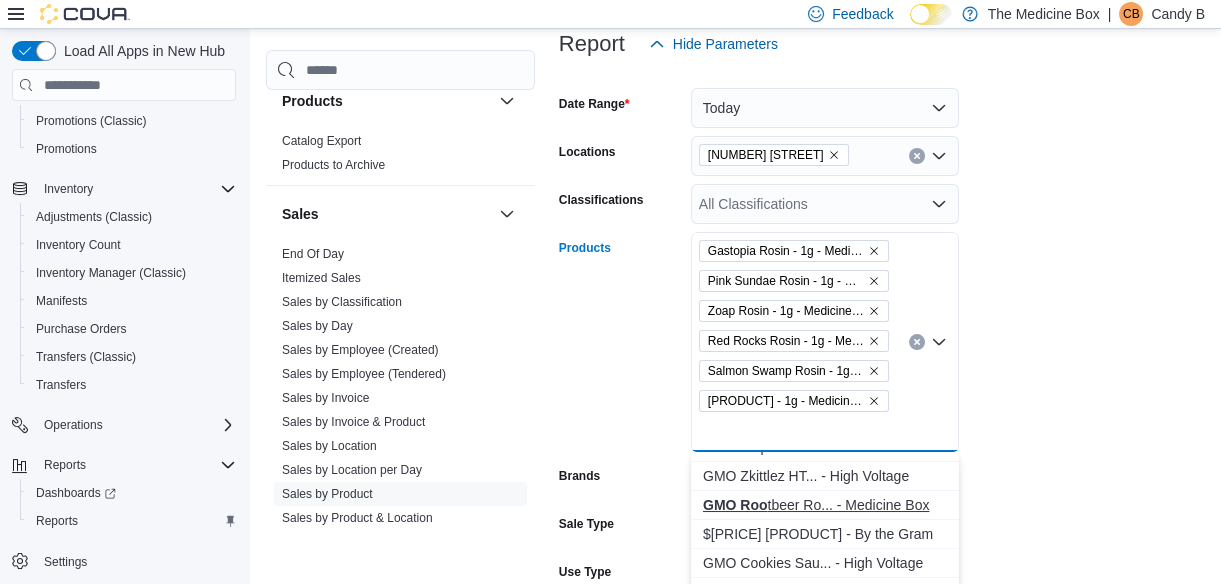 scroll, scrollTop: 0, scrollLeft: 0, axis: both 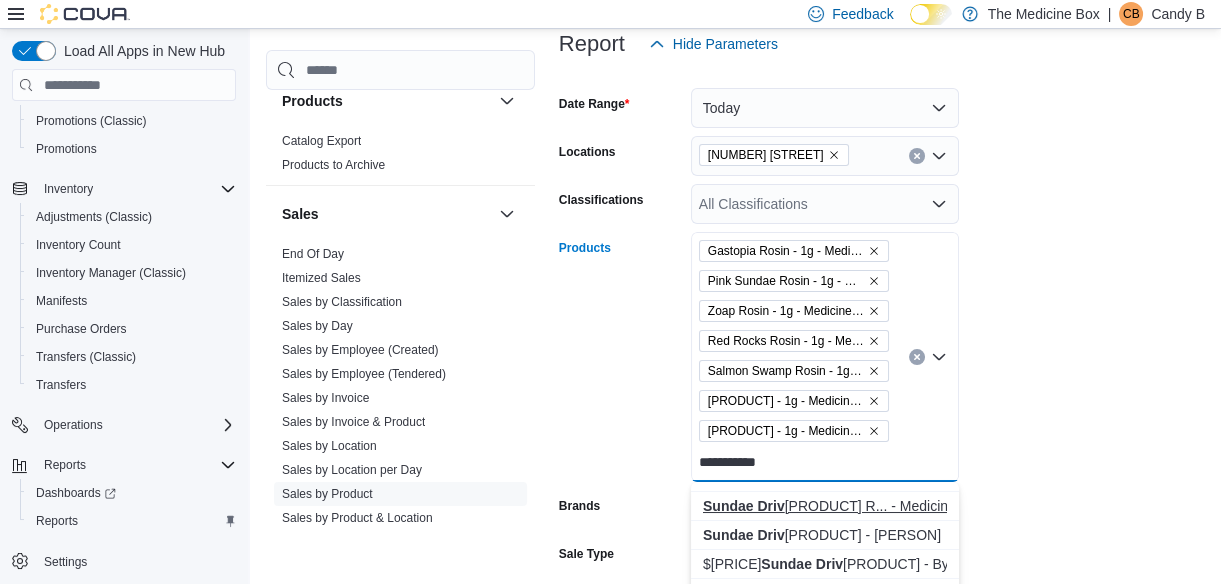 type on "**********" 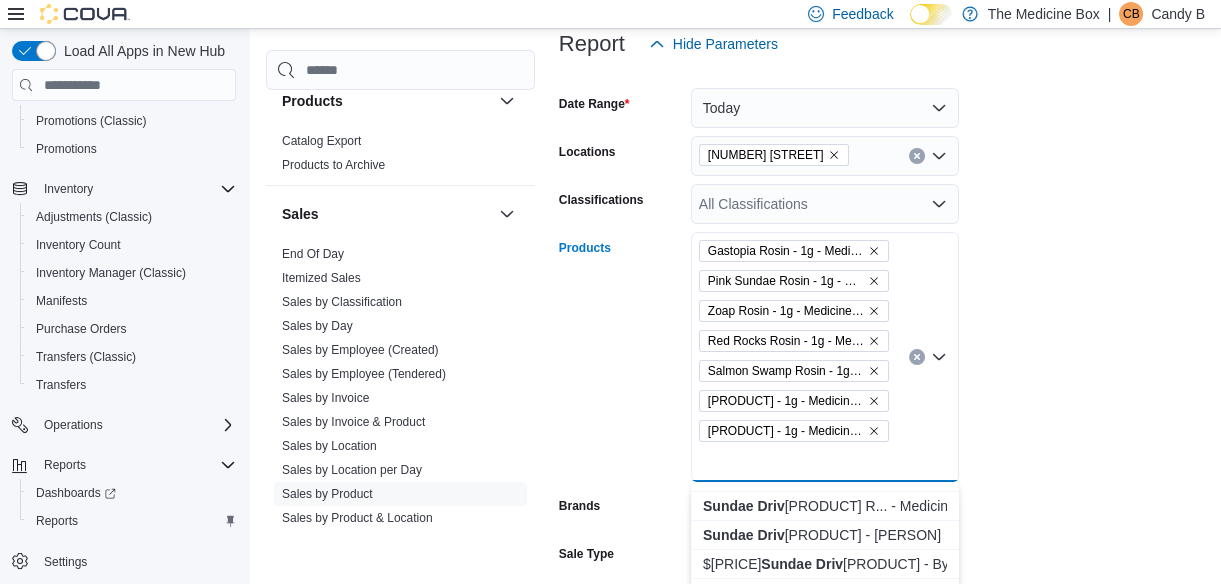 scroll, scrollTop: 0, scrollLeft: 0, axis: both 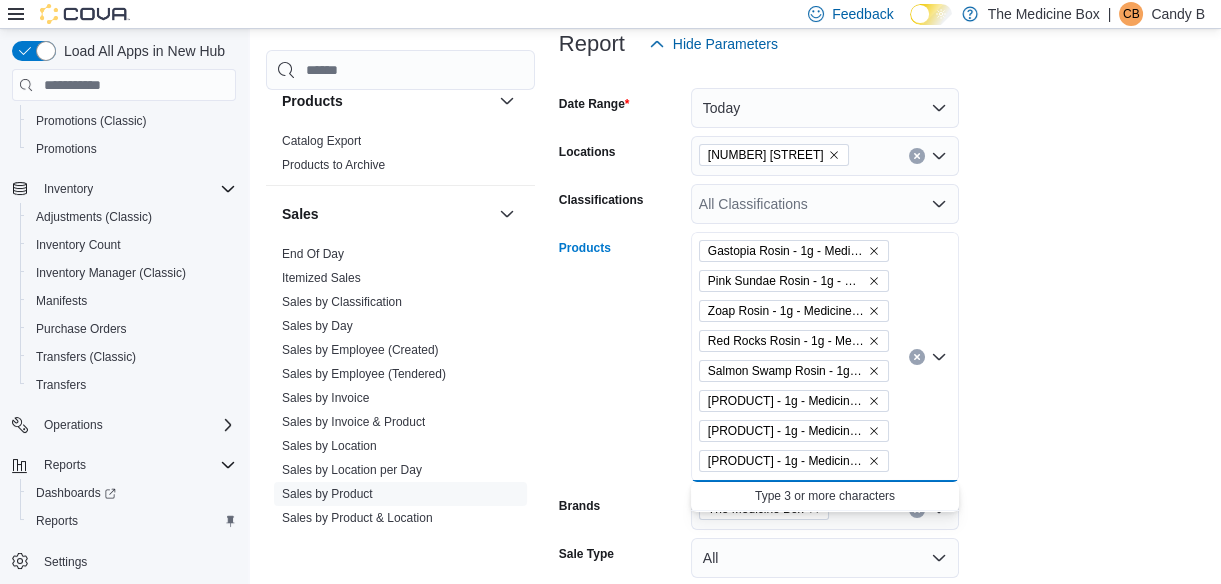 click on "Date Range Today Locations [NUMBER] [STREET] Classifications All Classifications Products Gastopia Rosin - 1g - Medicine Box Pink Sundae Rosin - 1g - Medicine Box Zoap Rosin - 1g - Medicine Box Red Rocks Rosin - 1g - Medicine Box Salmon Swamp Rosin - 1g - Medicine Box Banana Creamz Rosin - 1g - Medicine Box GMO Rootbeer Rosin - 1g - Medicine Box Sundae Driver Rosin - 1g - Medicine Box Combo box. Selected. Gastopia Rosin - 1g - Medicine Box, Pink Sundae Rosin - 1g - Medicine Box, Zoap Rosin - 1g - Medicine Box, Red Rocks Rosin - 1g - Medicine Box, Salmon Swamp Rosin - 1g - Medicine Box, Banana Creamz Rosin - 1g - Medicine Box, GMO Rootbeer Rosin - 1g - Medicine Box, Sundae Driver Rosin - 1g - Medicine Box. Press Backspace to delete Sundae Driver Rosin - 1g - Medicine Box. Combo box input. All Products. Type some text or, to display a list of choices, press Down Arrow. To exit the list of choices, press Escape. Brands The Medicine Box Sale Type All Use Type All Is Delivery All Export  Run Report" at bounding box center (885, 397) 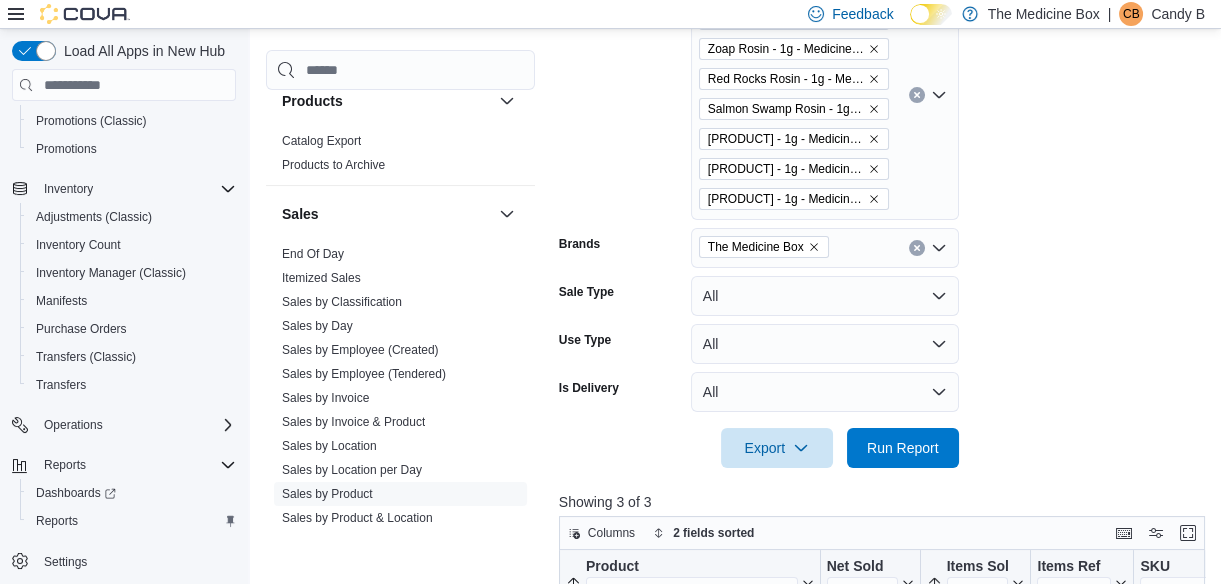 scroll, scrollTop: 545, scrollLeft: 0, axis: vertical 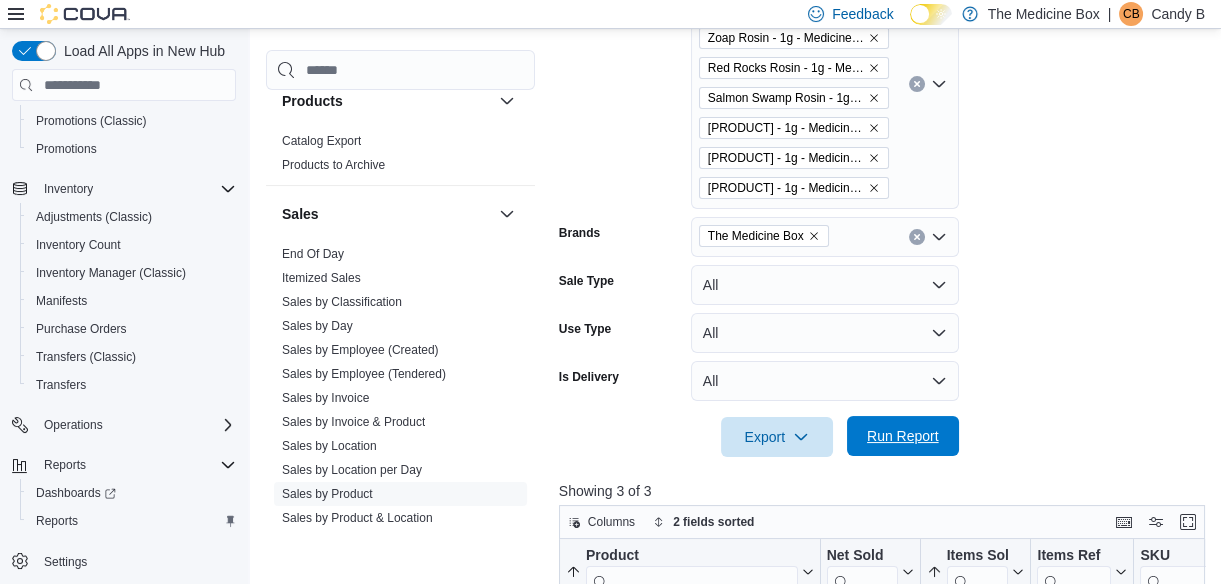click on "Run Report" at bounding box center [903, 436] 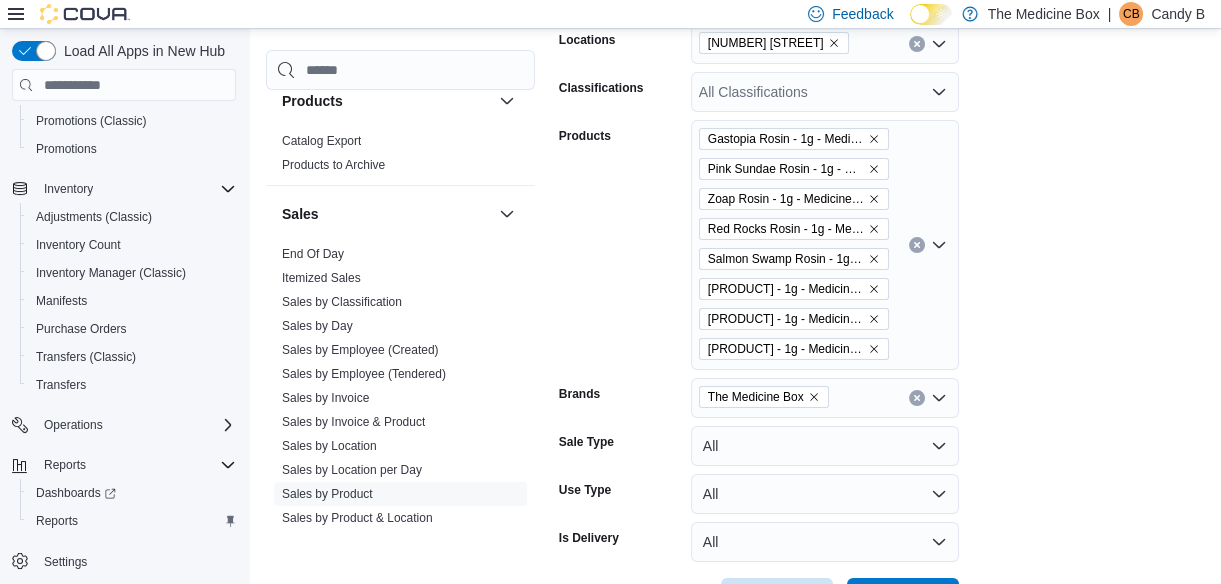 scroll, scrollTop: 272, scrollLeft: 0, axis: vertical 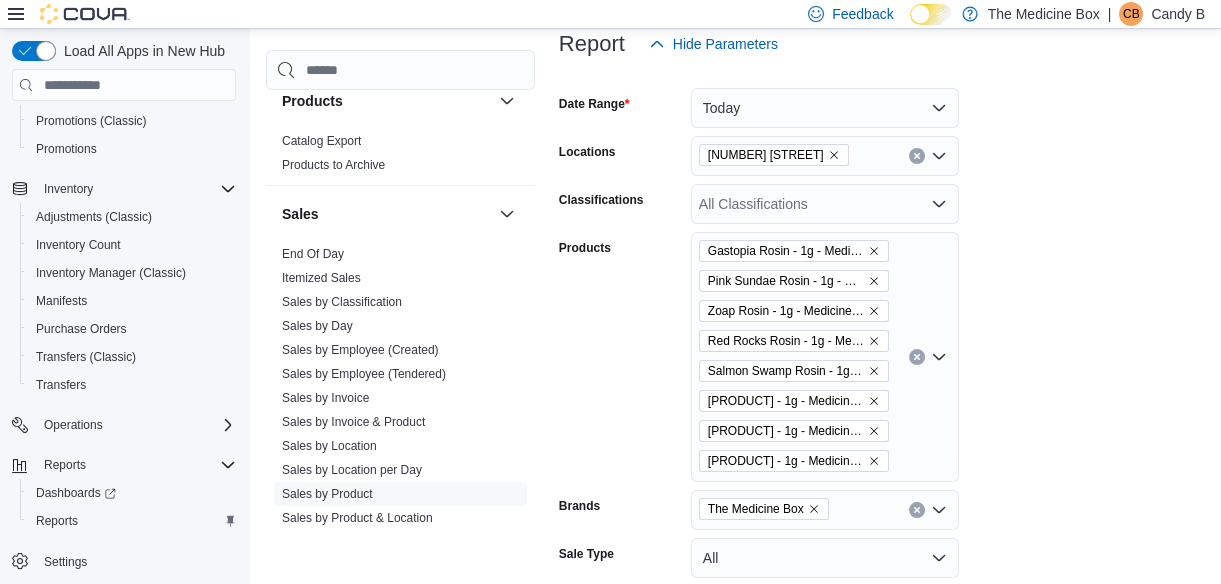 click 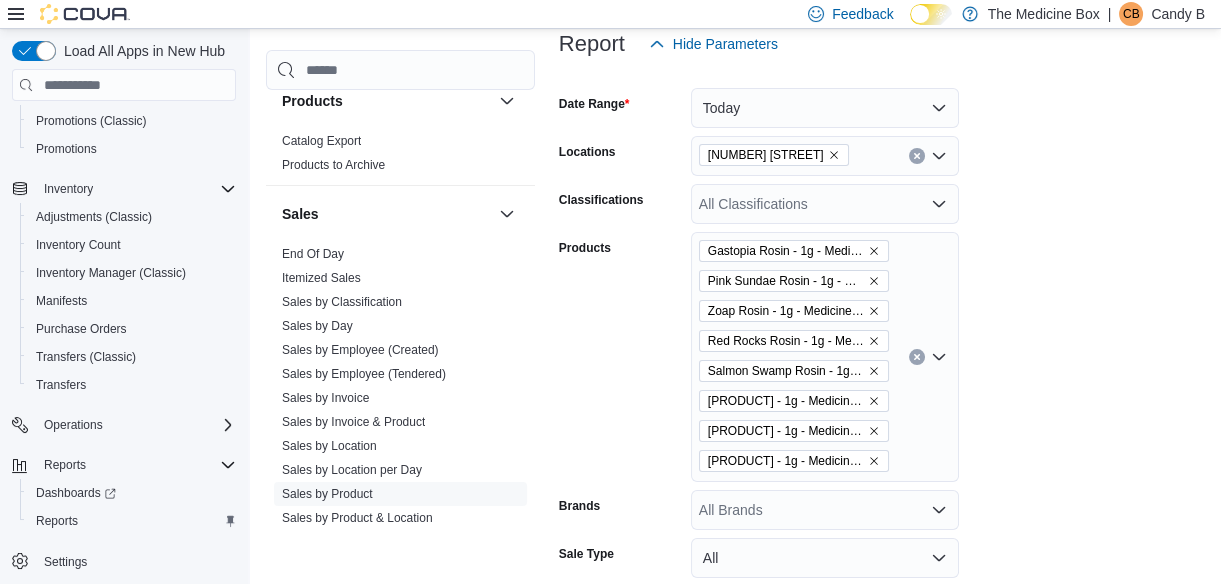 click on "Date Range Today Locations [NUMBER] [STREET] Classifications All Classifications Products Gastopia Rosin - 1g - Medicine Box Pink Sundae Rosin - 1g - Medicine Box Zoap Rosin - 1g - Medicine Box Red Rocks Rosin - 1g - Medicine Box Salmon Swamp Rosin - 1g - Medicine Box Banana Creamz Rosin - 1g - Medicine Box GMO Rootbeer Rosin - 1g - Medicine Box Sundae Driver Rosin - 1g - Medicine Box Brands All Brands Sale Type All Use Type All Is Delivery All Export  Run Report" at bounding box center [885, 397] 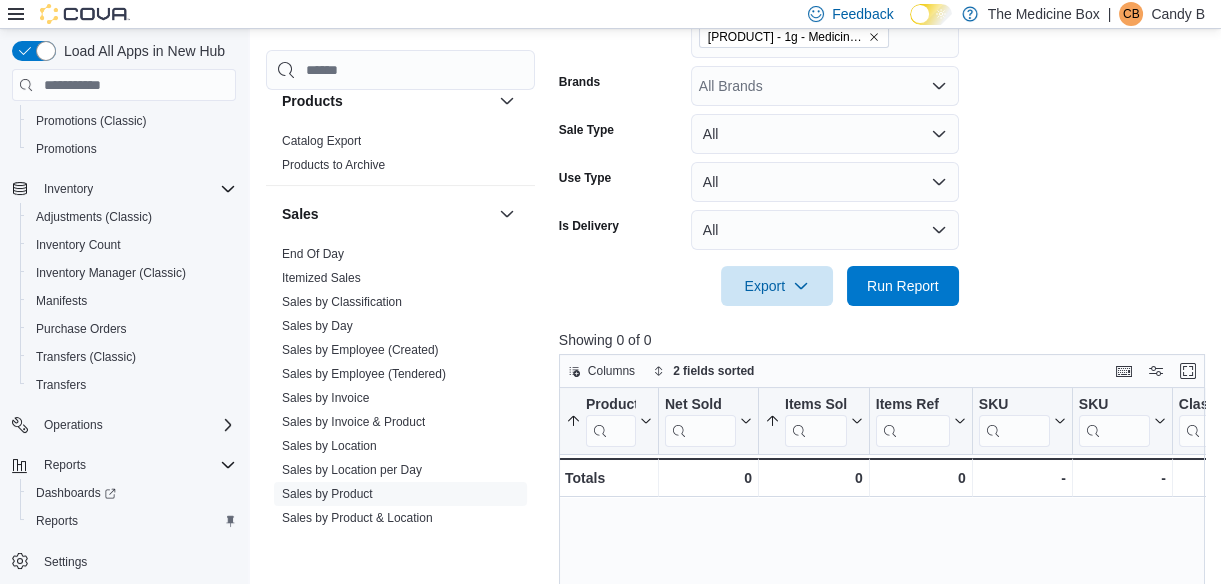 scroll, scrollTop: 727, scrollLeft: 0, axis: vertical 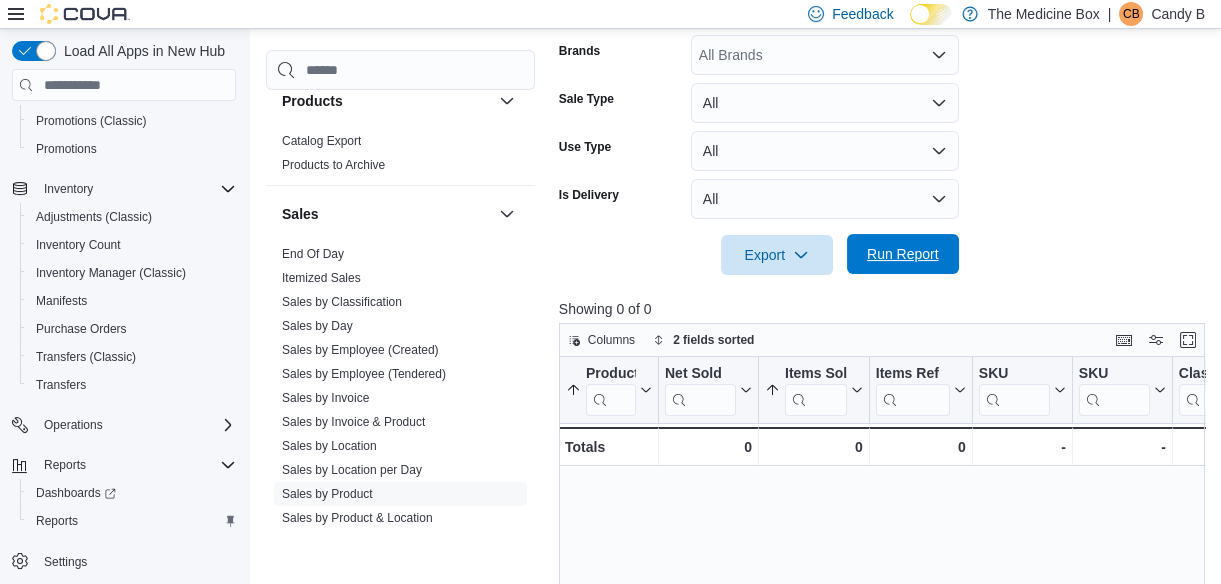click on "Run Report" at bounding box center [903, 254] 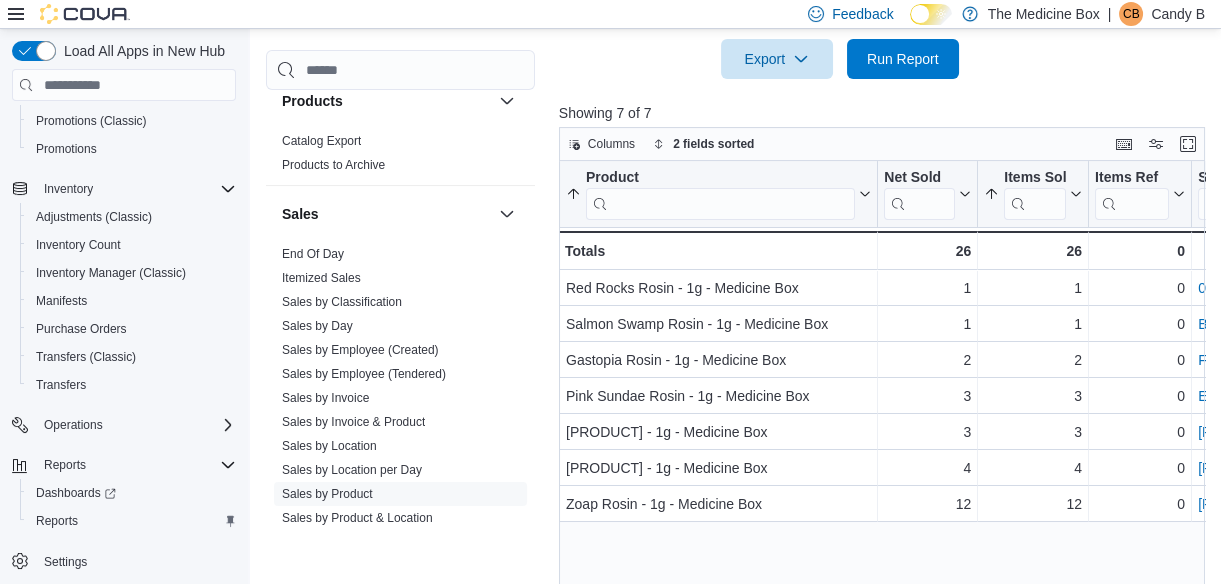 scroll, scrollTop: 949, scrollLeft: 0, axis: vertical 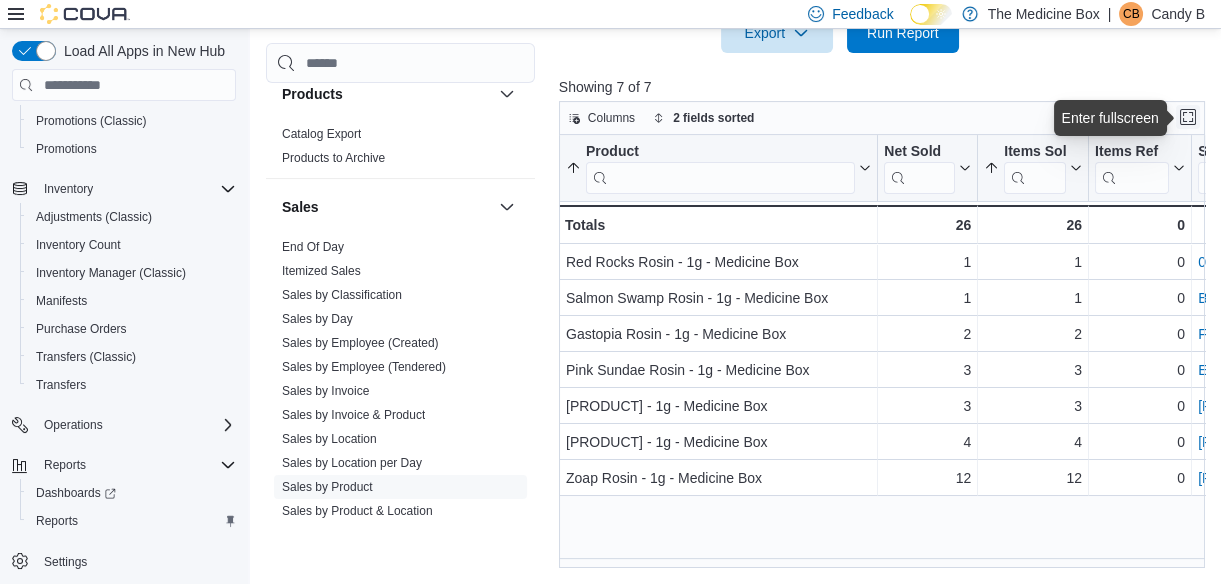 click at bounding box center (1188, 117) 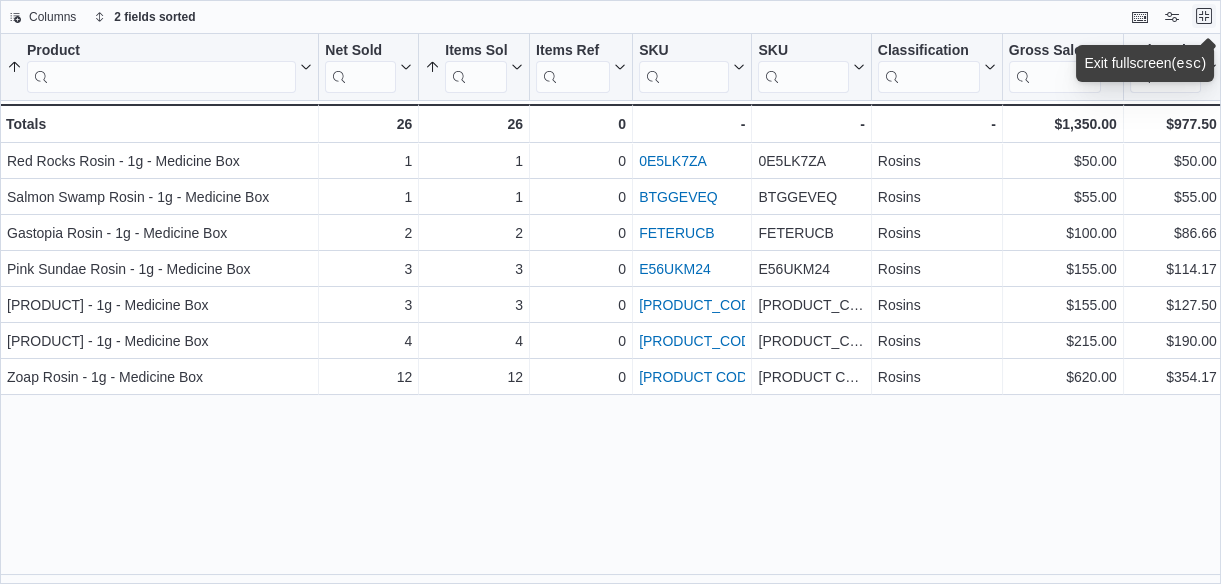 scroll, scrollTop: 0, scrollLeft: 0, axis: both 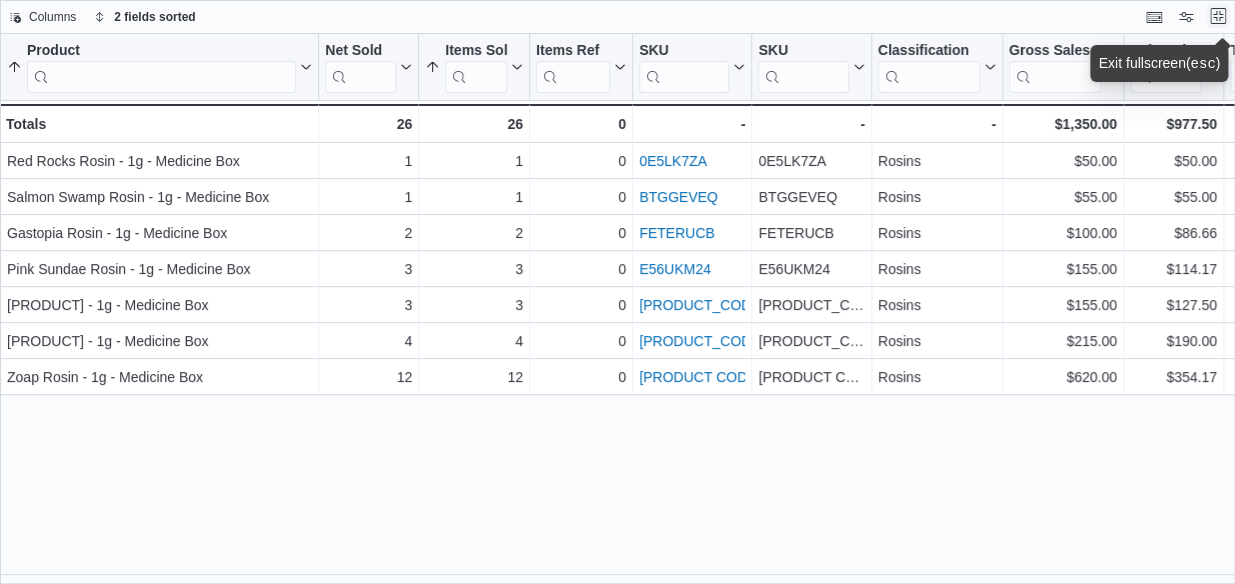 click at bounding box center [1218, 16] 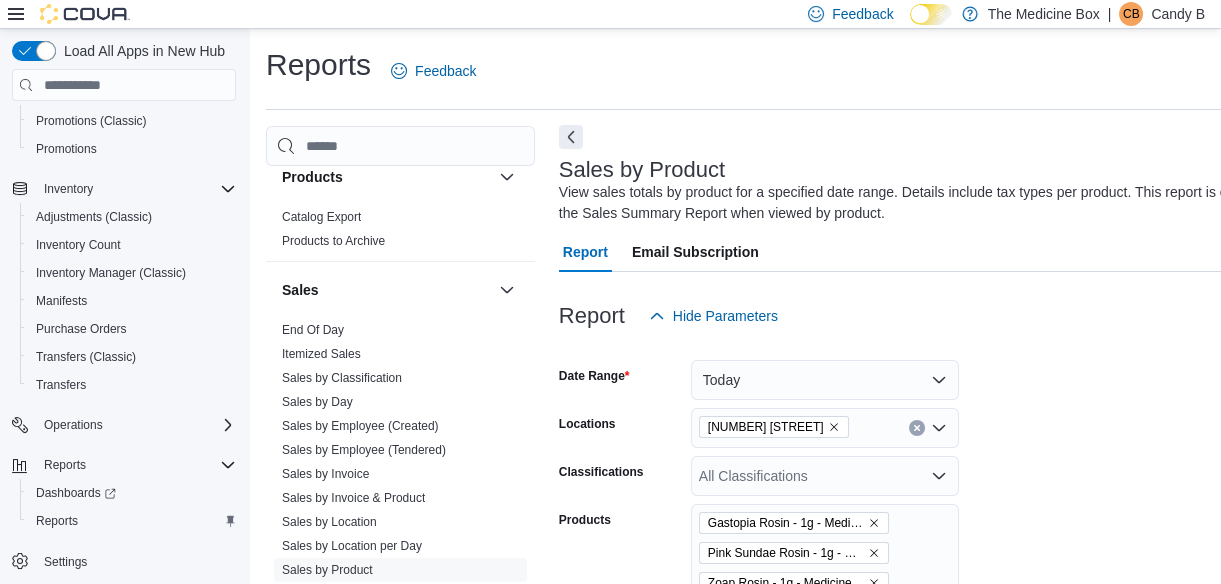 click at bounding box center [571, 137] 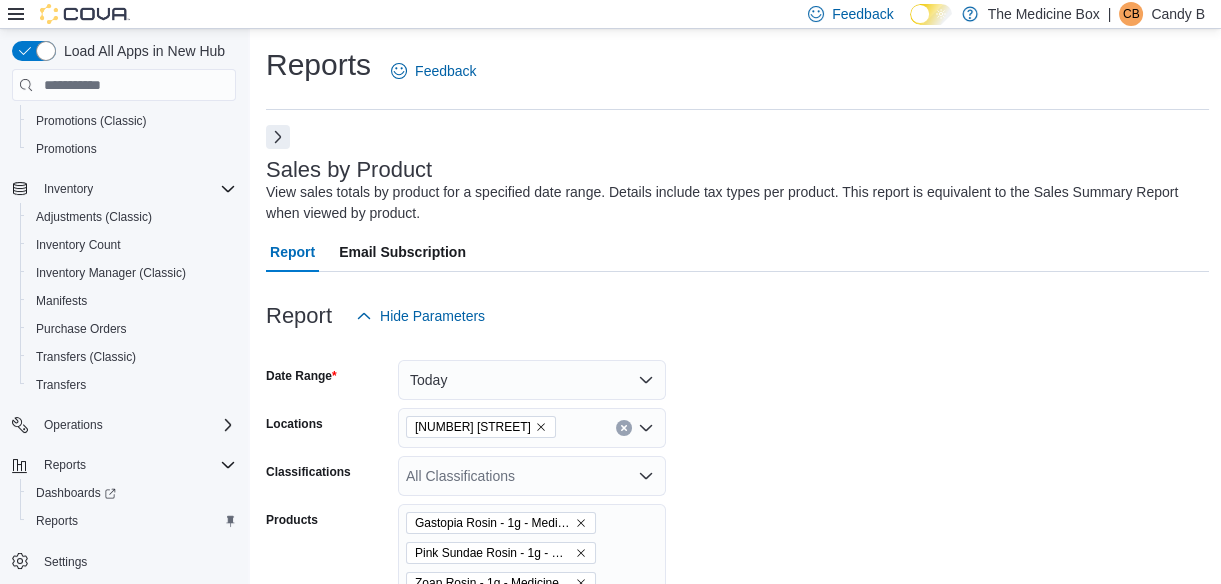 click at bounding box center (278, 137) 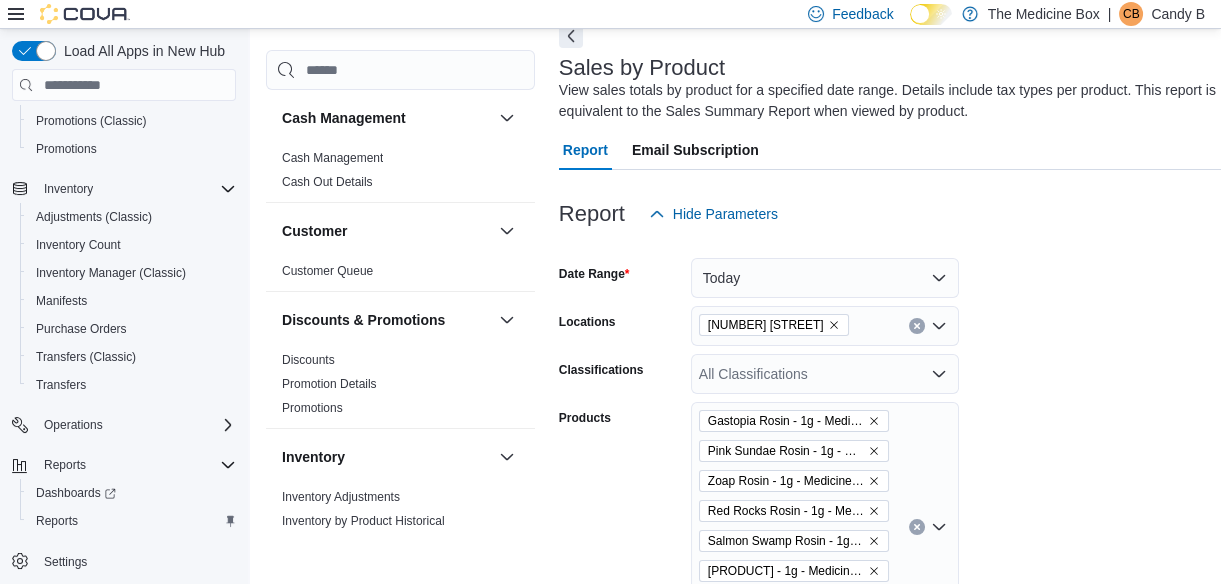 scroll, scrollTop: 272, scrollLeft: 0, axis: vertical 